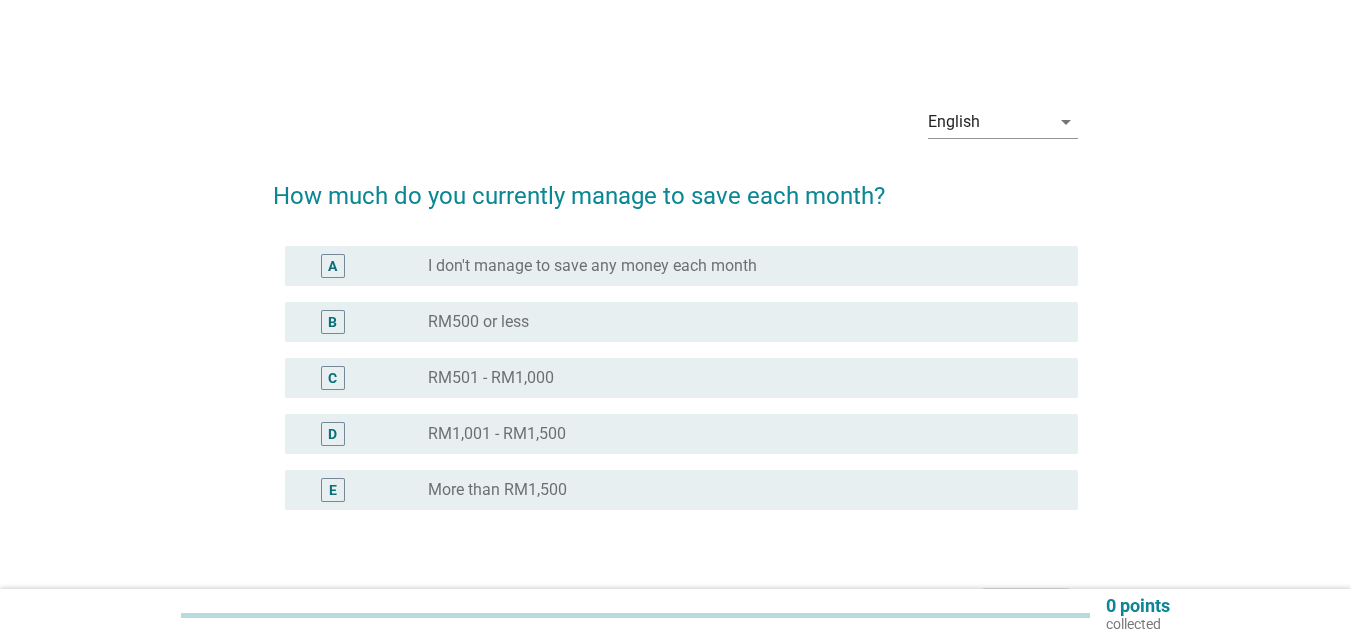 scroll, scrollTop: 0, scrollLeft: 0, axis: both 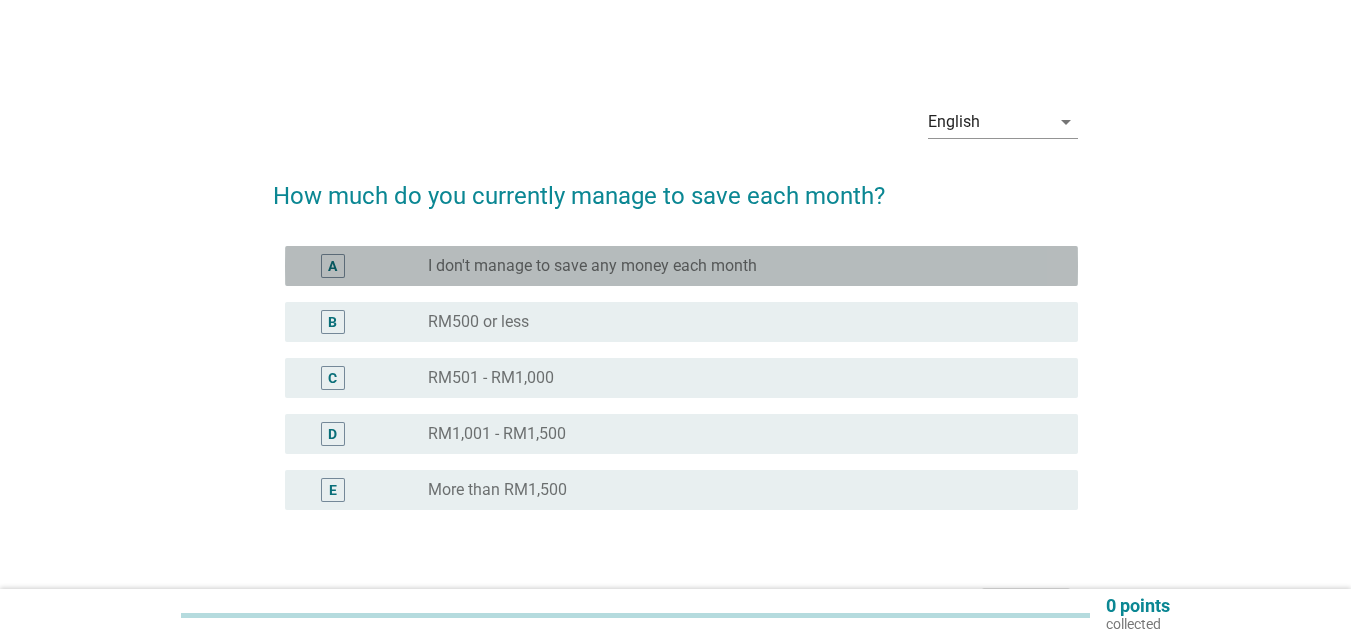 click on "A" at bounding box center (332, 266) 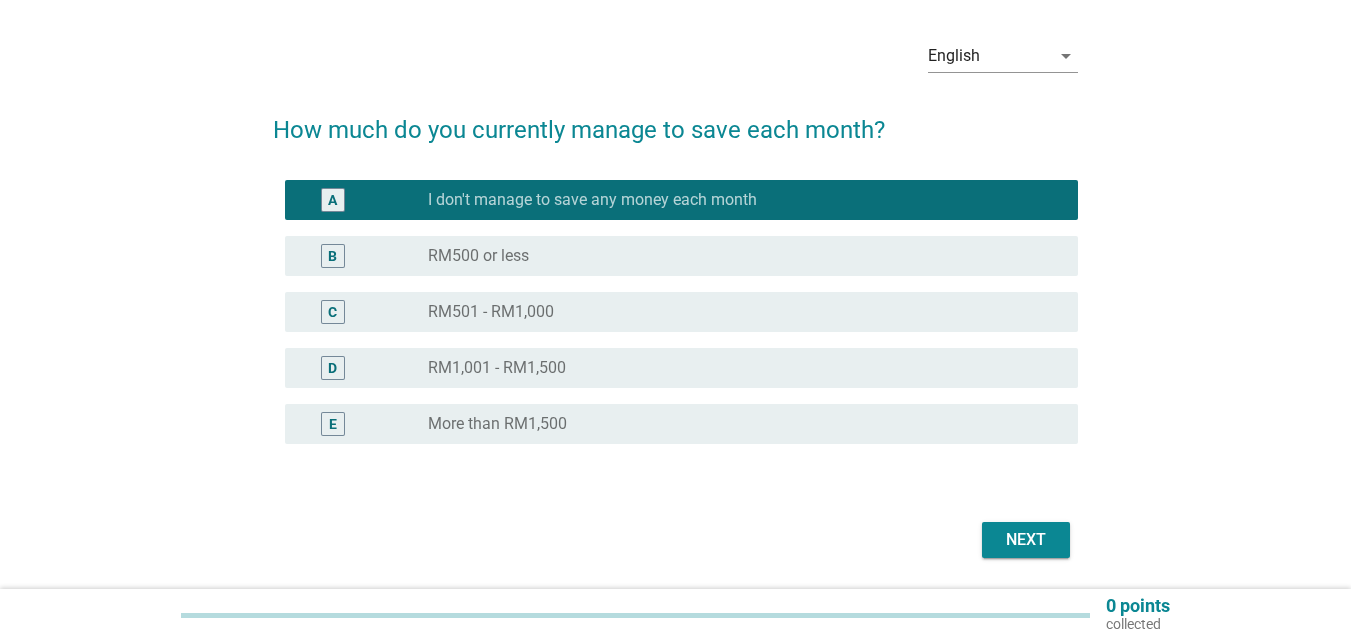 scroll, scrollTop: 100, scrollLeft: 0, axis: vertical 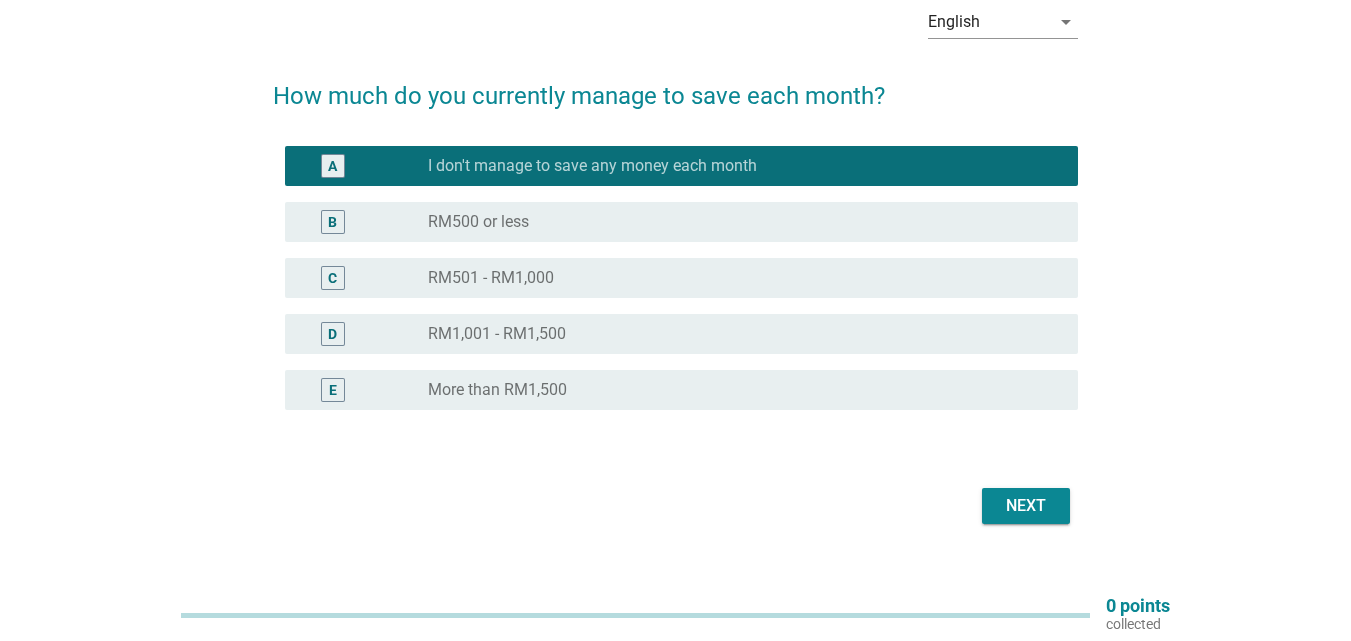 click on "Next" at bounding box center [1026, 506] 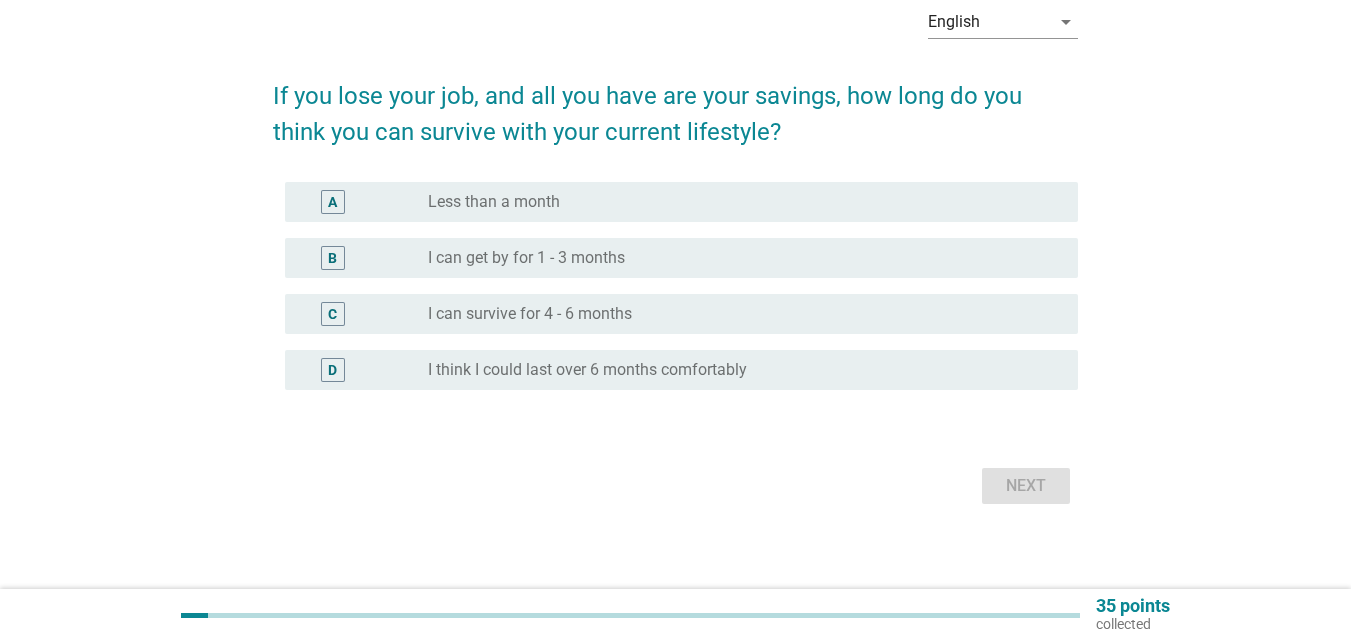scroll, scrollTop: 0, scrollLeft: 0, axis: both 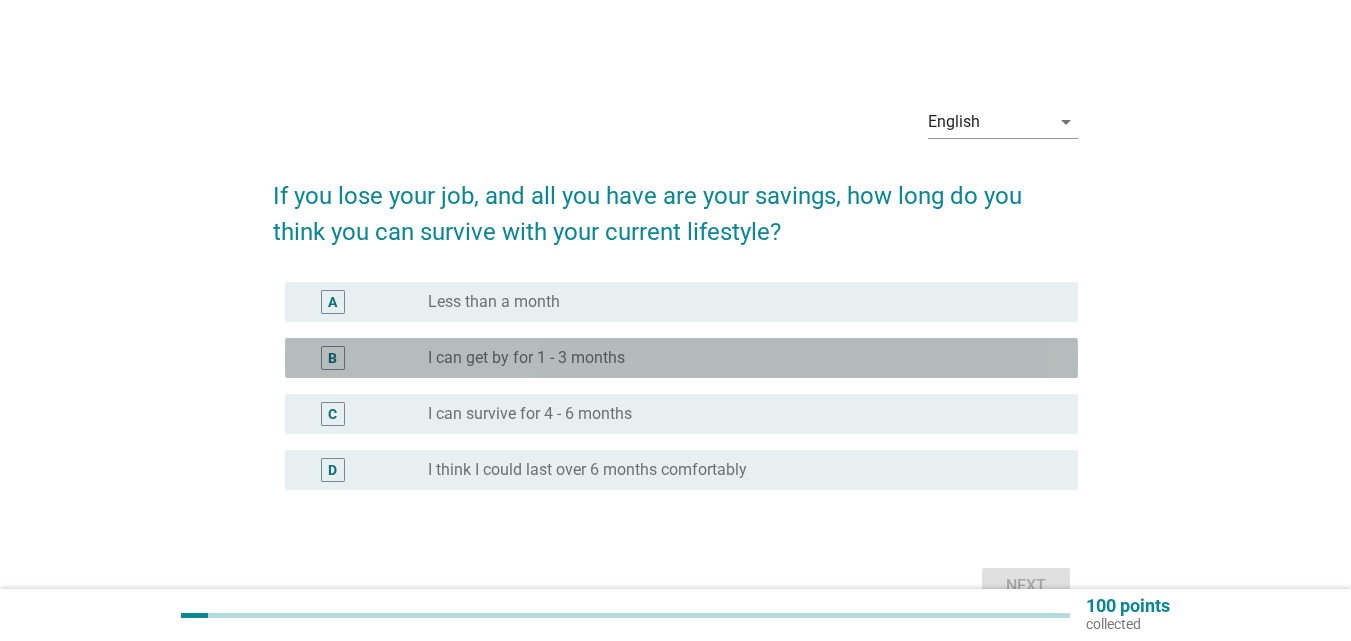 click on "B" at bounding box center [333, 358] 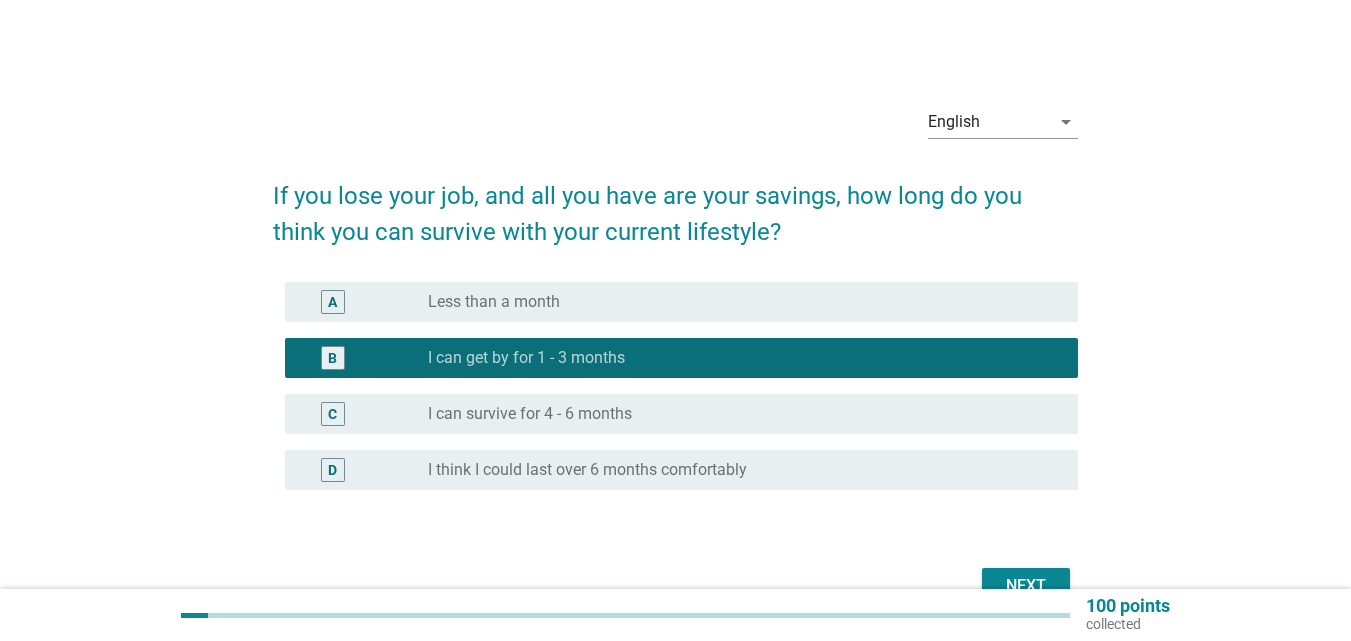 click on "Next" at bounding box center [1026, 586] 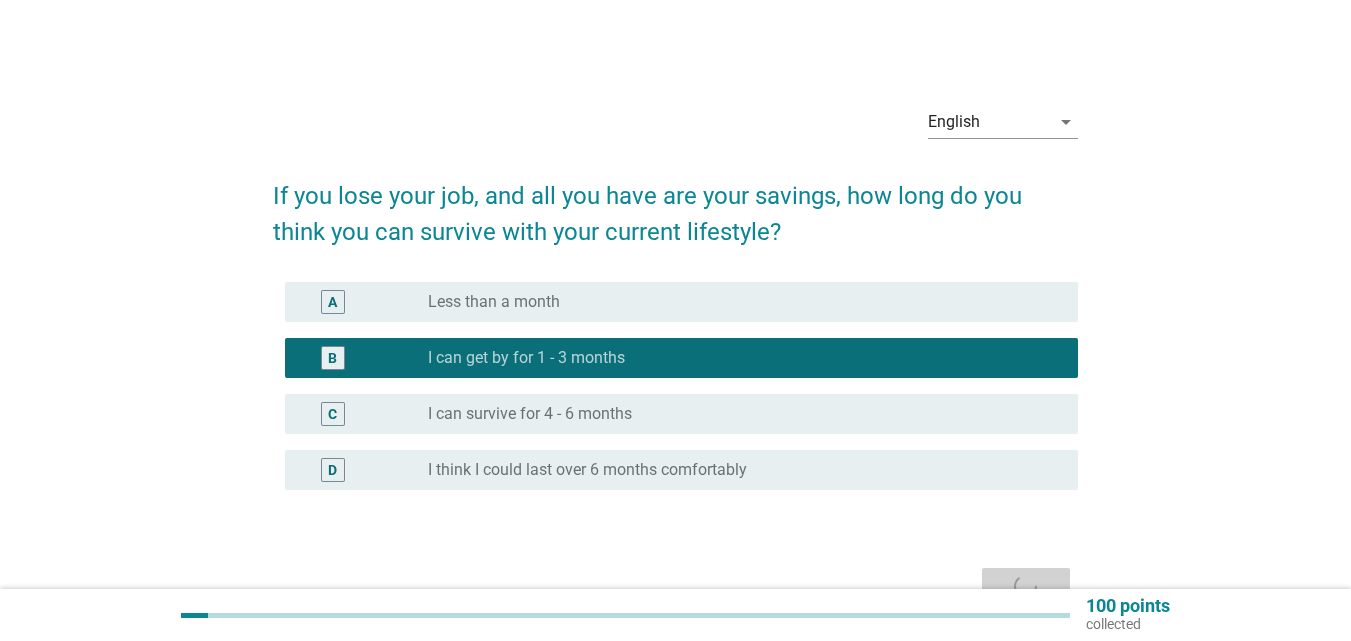 click on "Next" at bounding box center [675, 586] 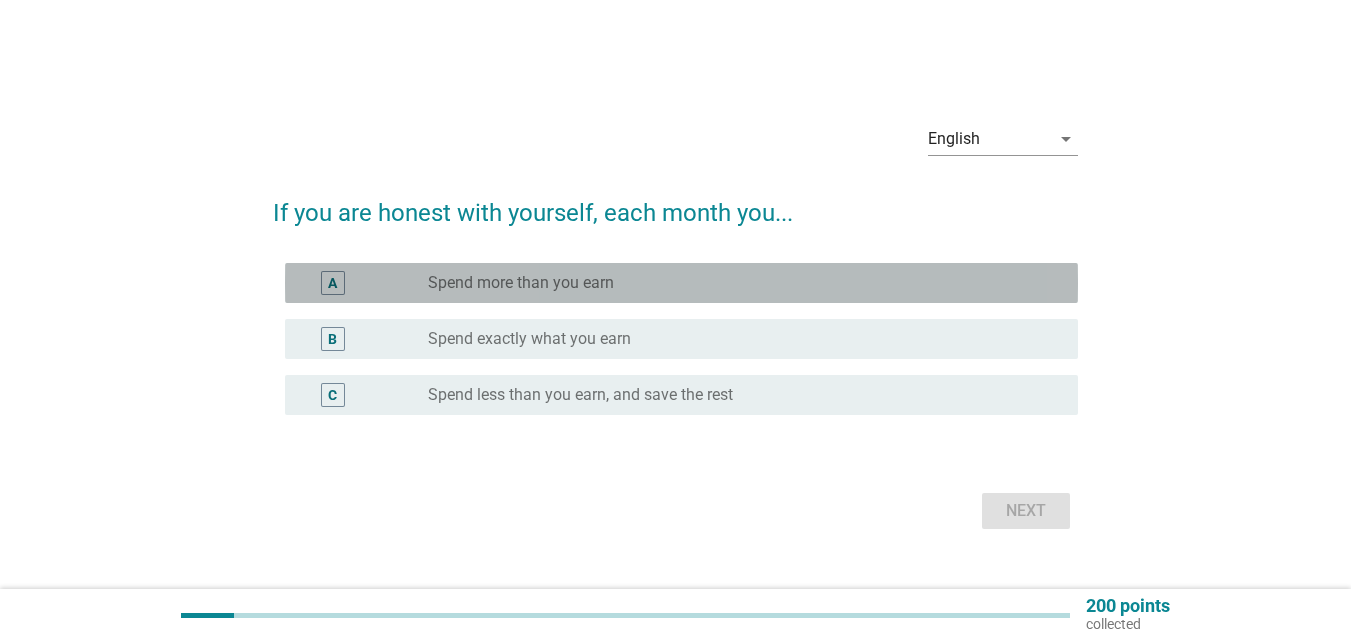 click on "A" at bounding box center (333, 283) 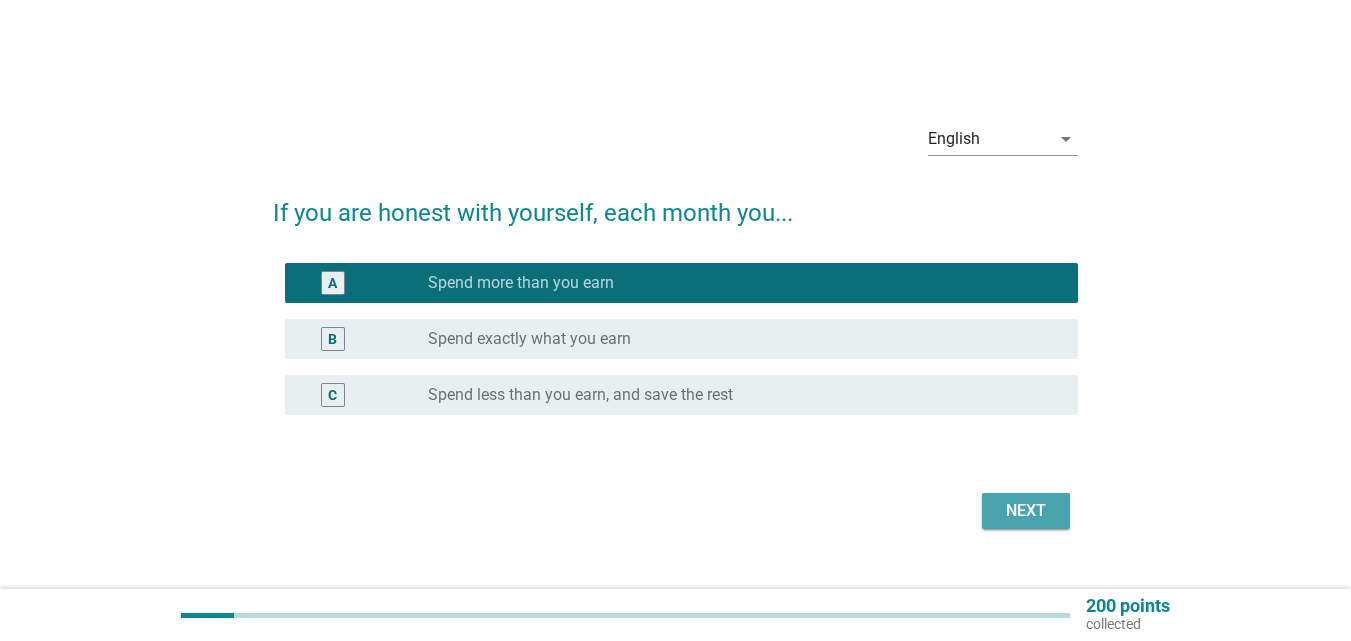 click on "Next" at bounding box center [1026, 511] 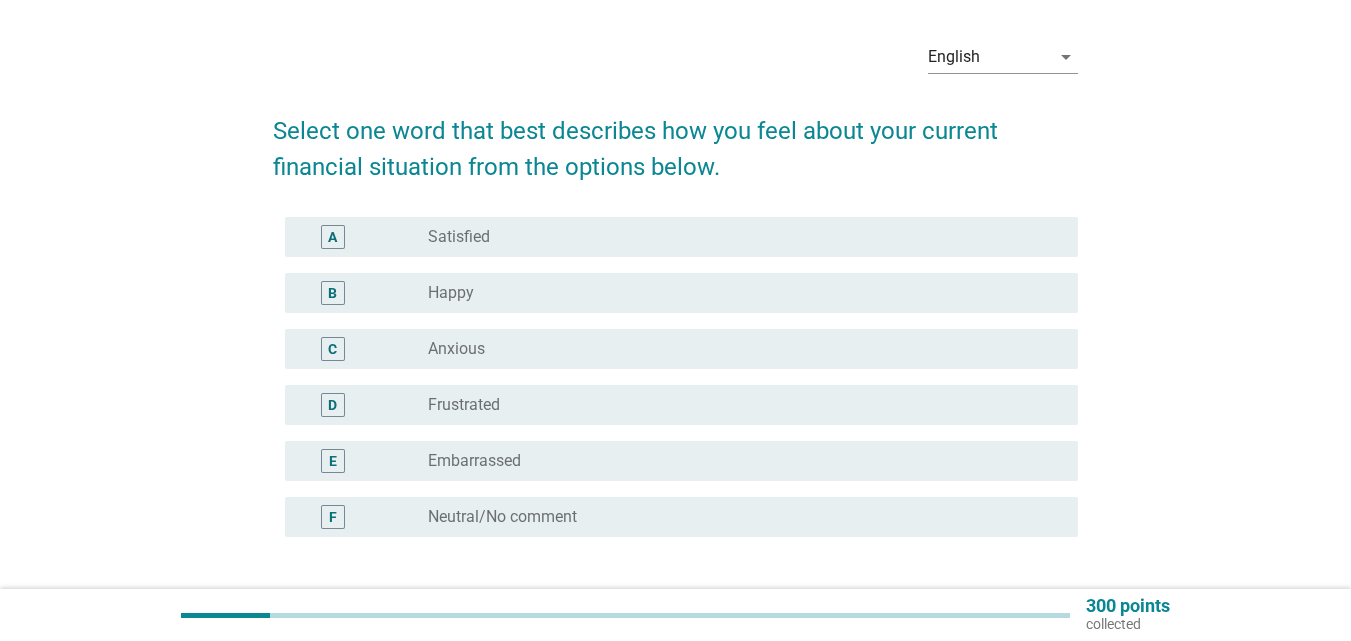 scroll, scrollTop: 100, scrollLeft: 0, axis: vertical 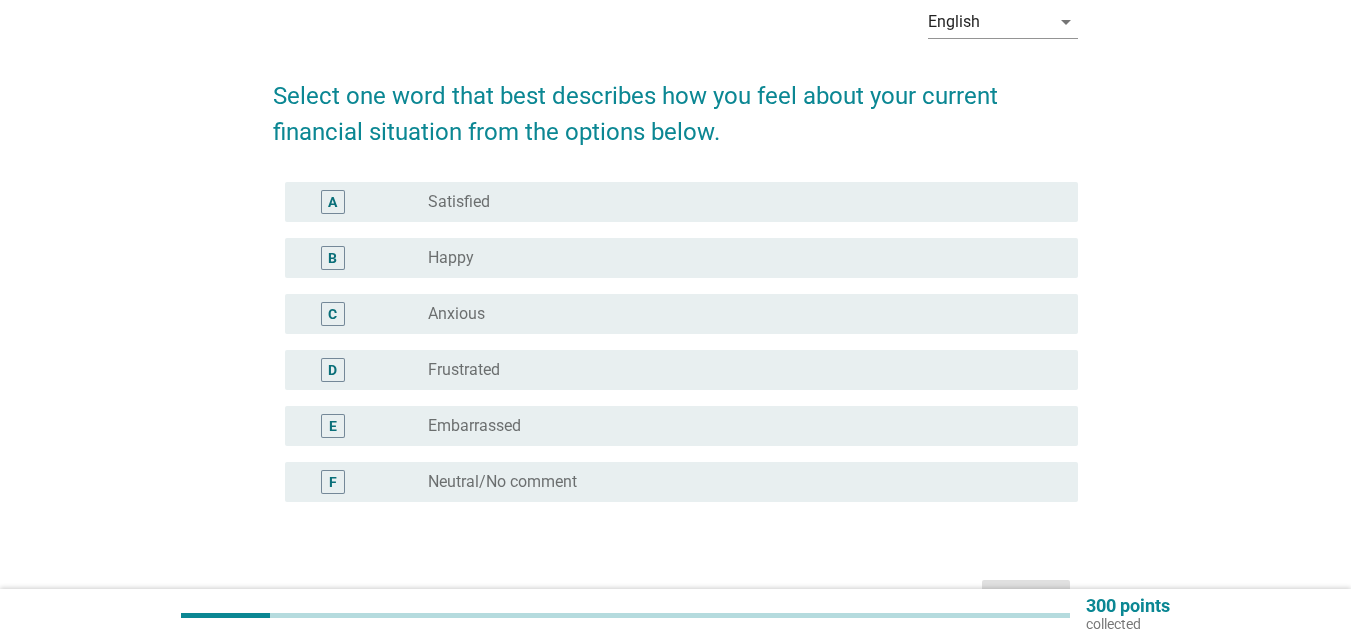click on "radio_button_unchecked Anxious" at bounding box center (737, 314) 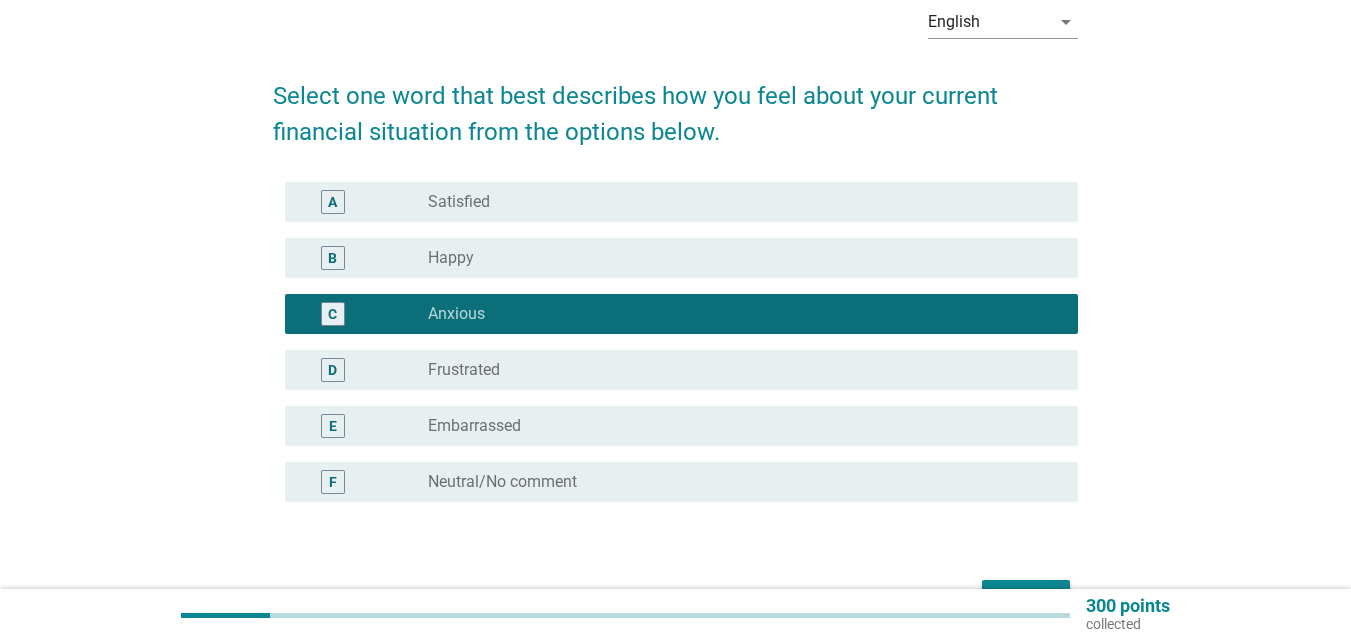 scroll, scrollTop: 200, scrollLeft: 0, axis: vertical 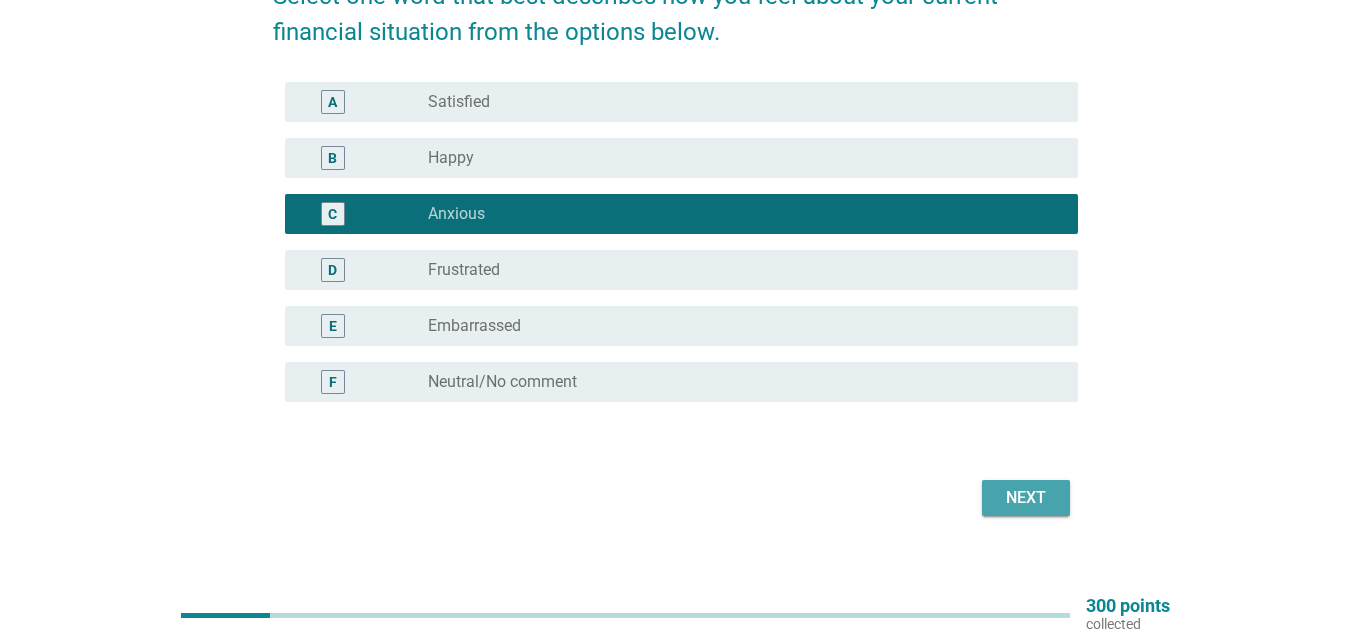 click on "Next" at bounding box center (1026, 498) 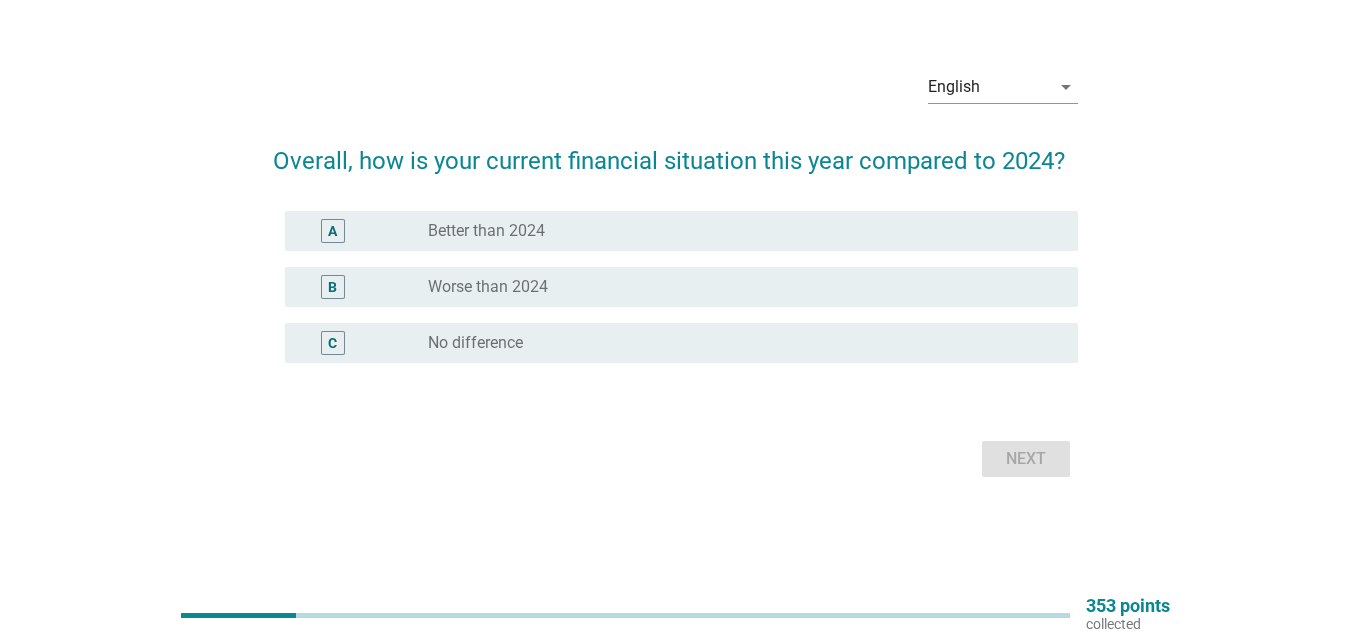scroll, scrollTop: 0, scrollLeft: 0, axis: both 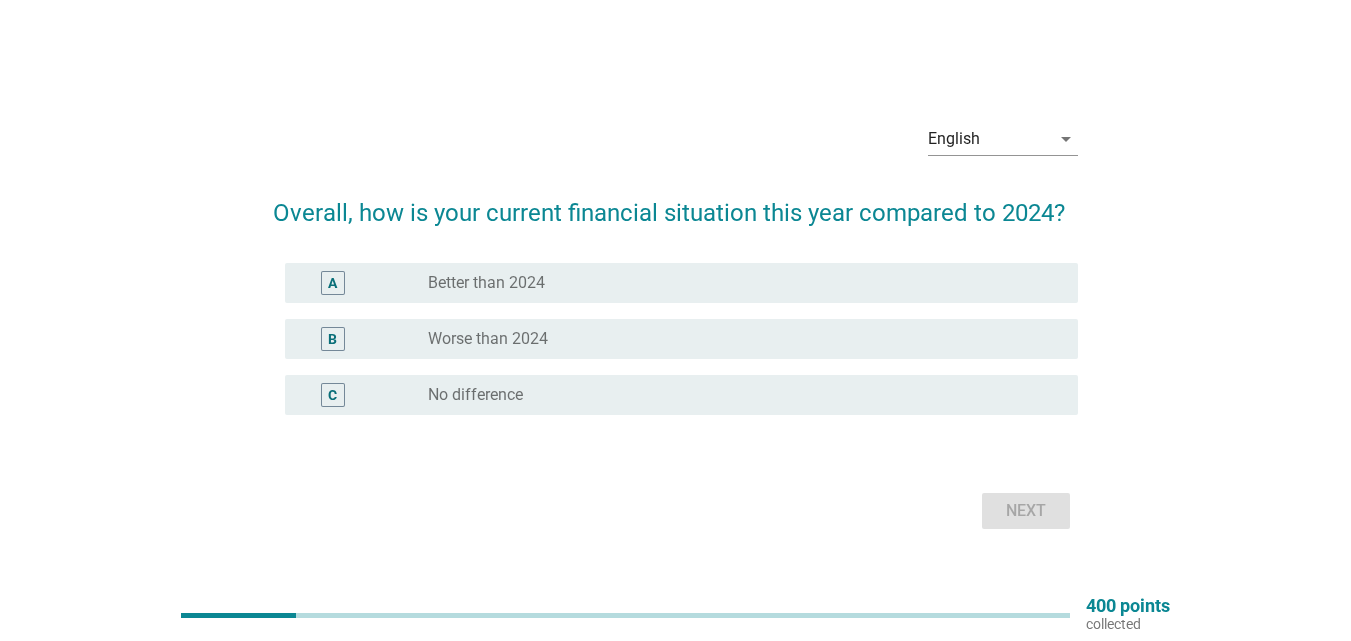 click on "B" at bounding box center [332, 339] 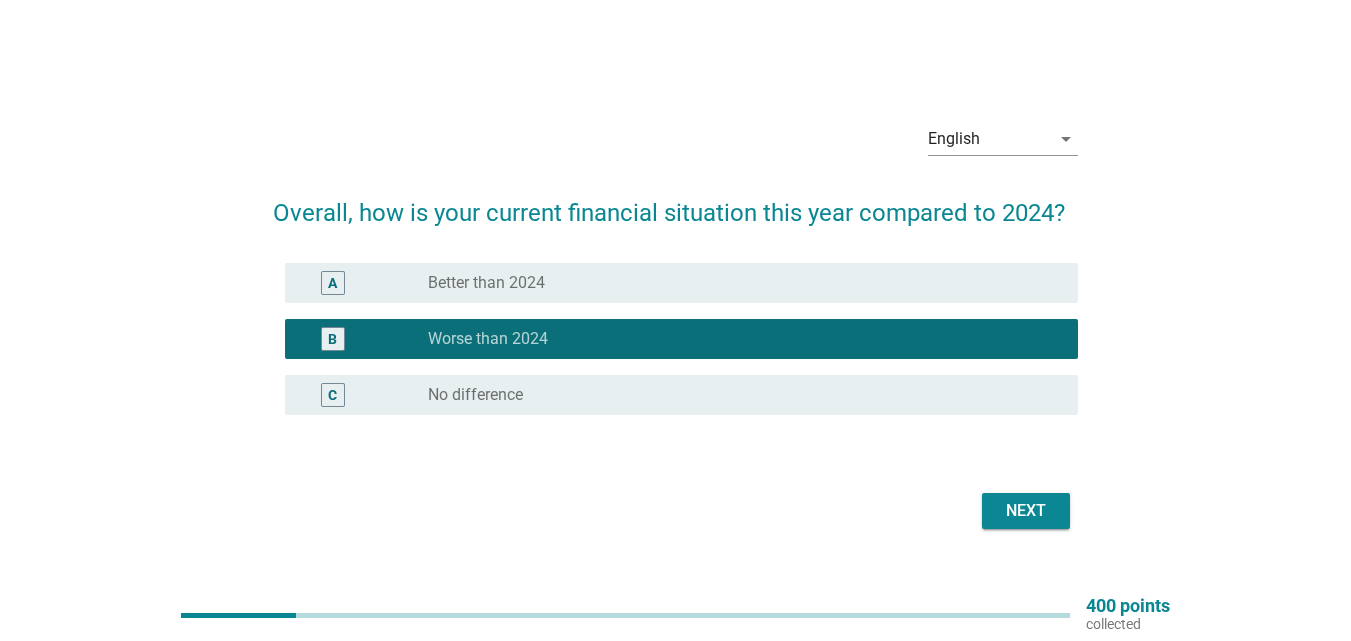 click on "Next" at bounding box center (1026, 511) 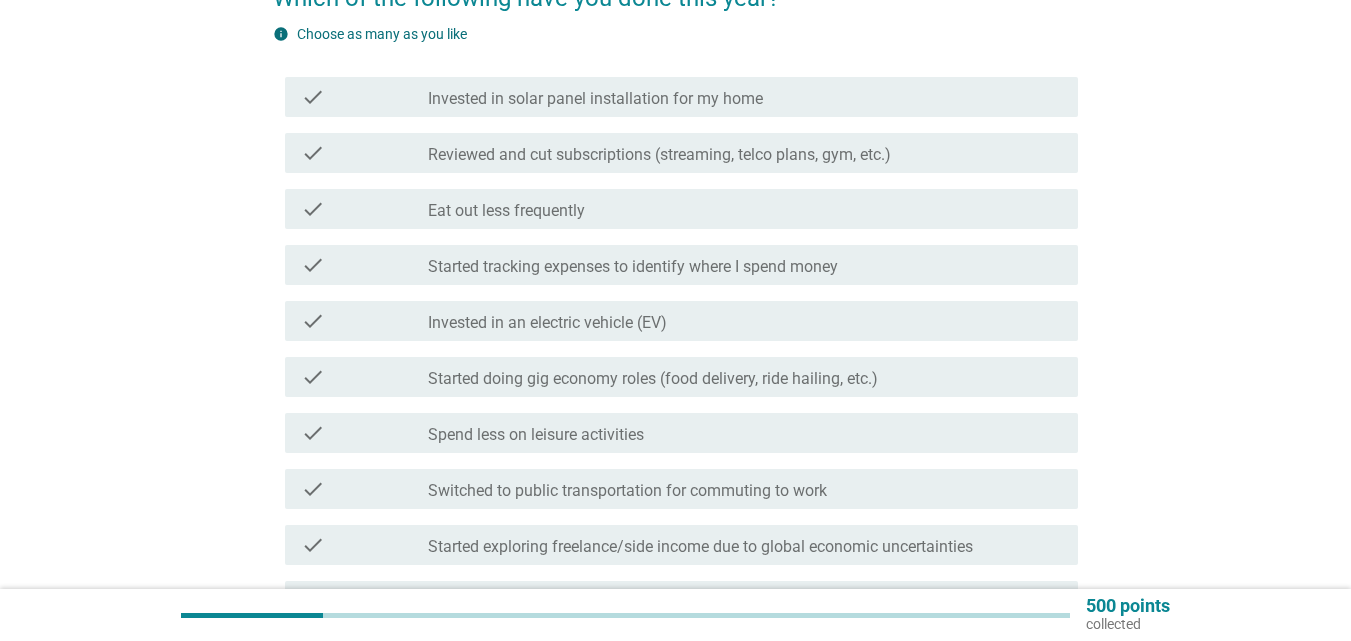 scroll, scrollTop: 200, scrollLeft: 0, axis: vertical 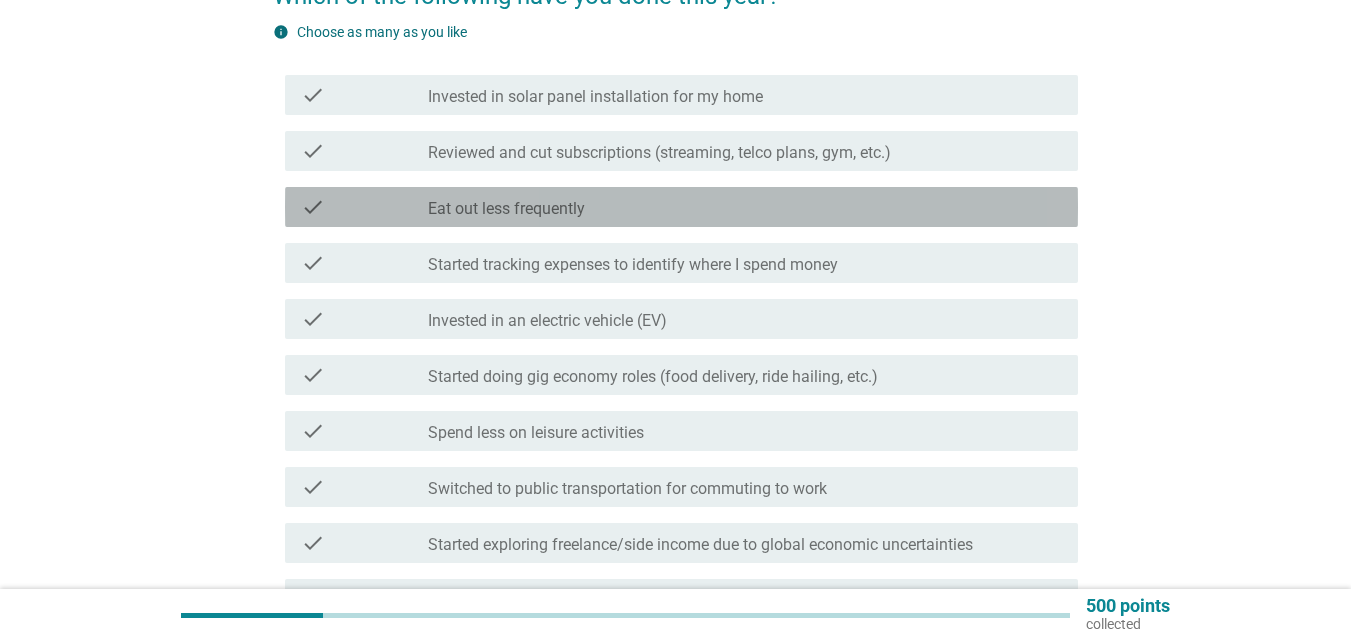 click on "check     check_box_outline_blank Eat out less frequently" at bounding box center [681, 207] 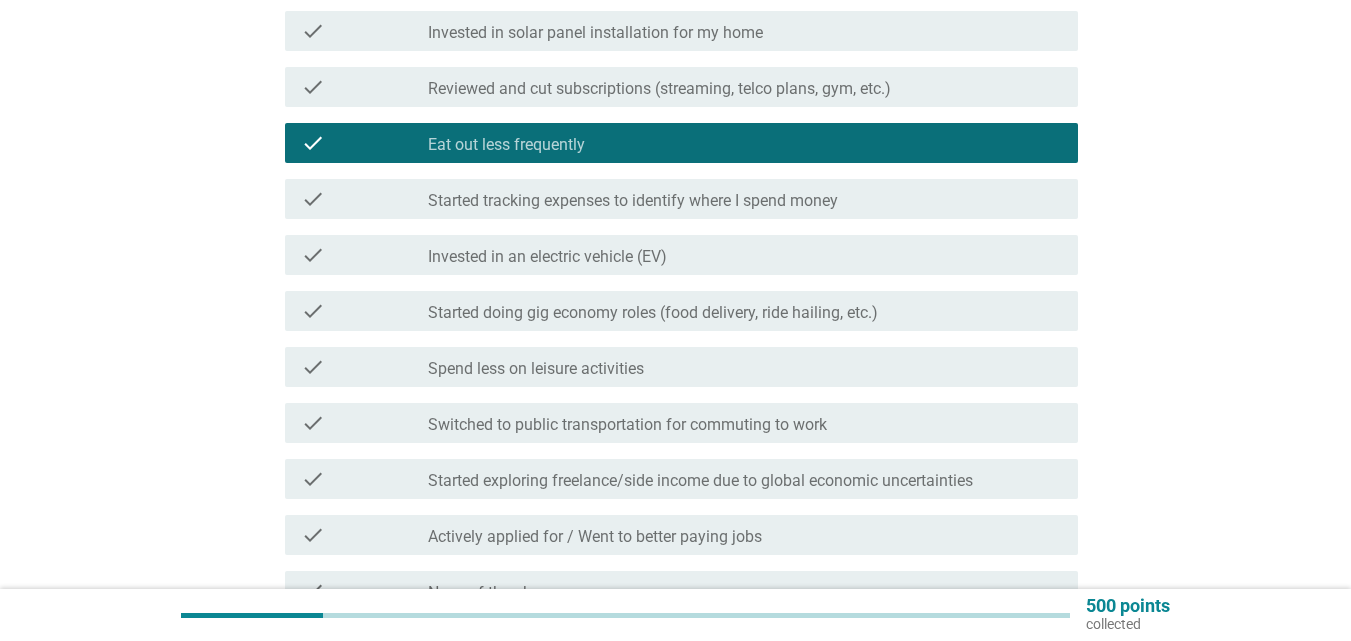 scroll, scrollTop: 294, scrollLeft: 0, axis: vertical 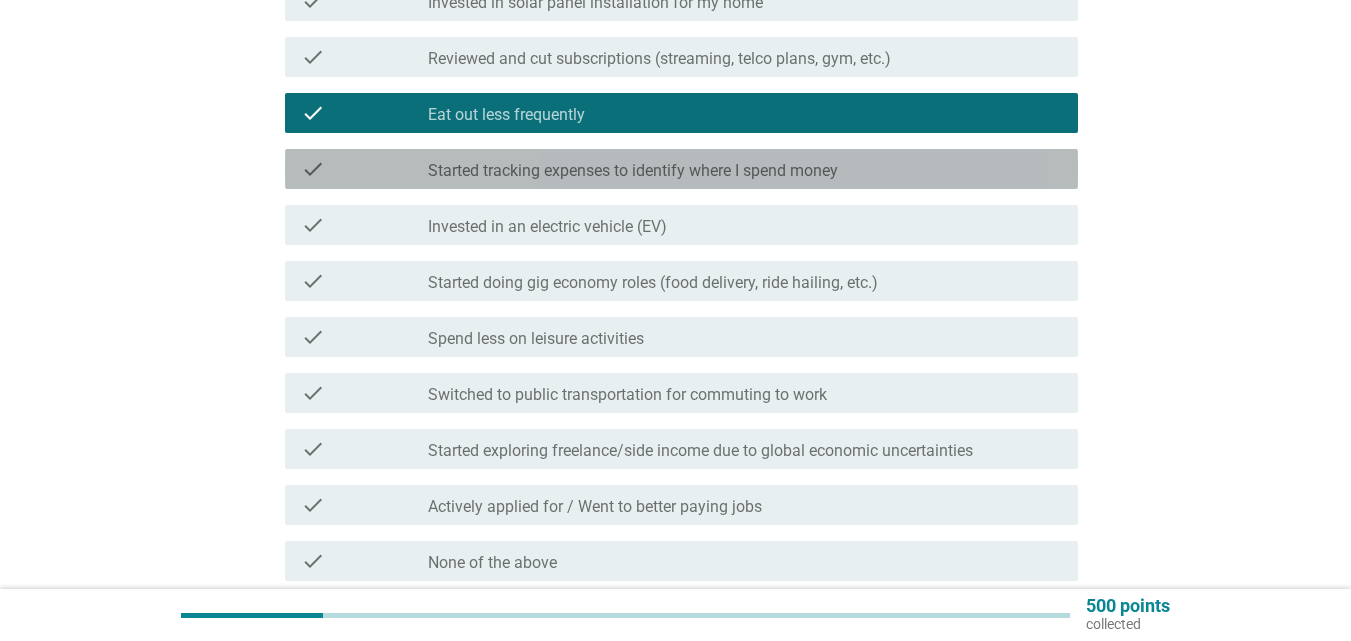 click on "Started tracking expenses to identify where I spend money" at bounding box center [633, 171] 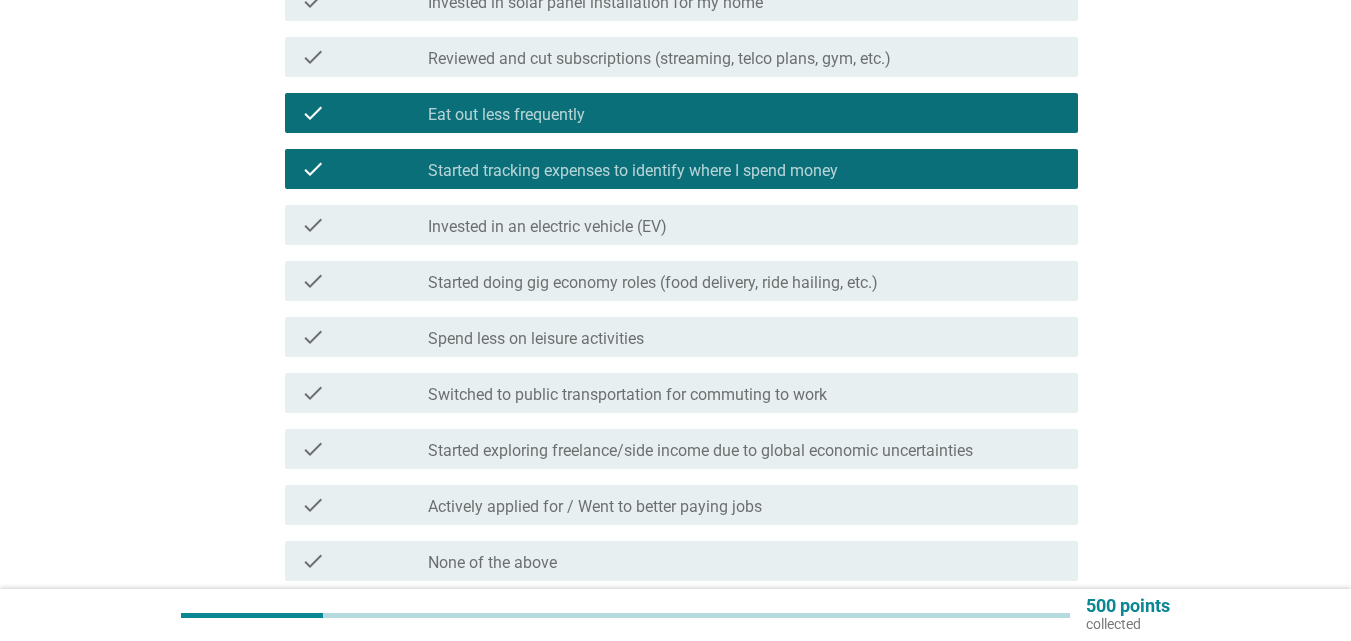 click on "check_box_outline_blank Spend less on leisure activities" at bounding box center (745, 337) 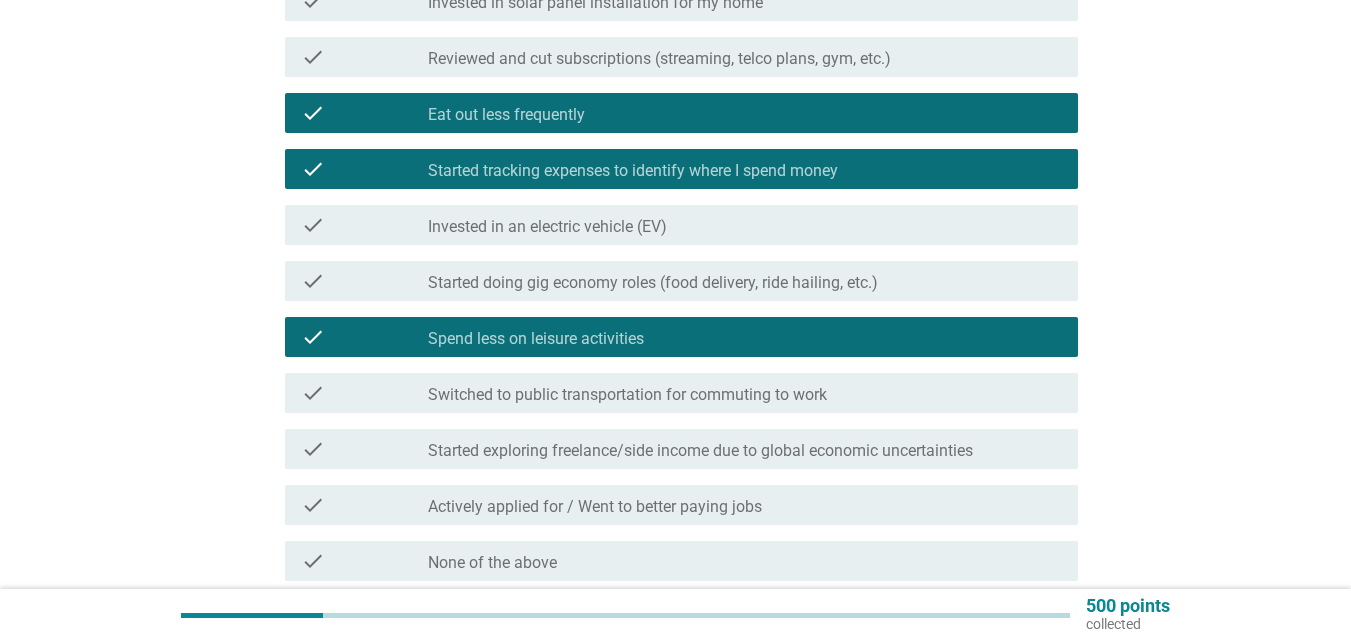 click on "Started exploring freelance/side income due to global economic uncertainties" at bounding box center [700, 451] 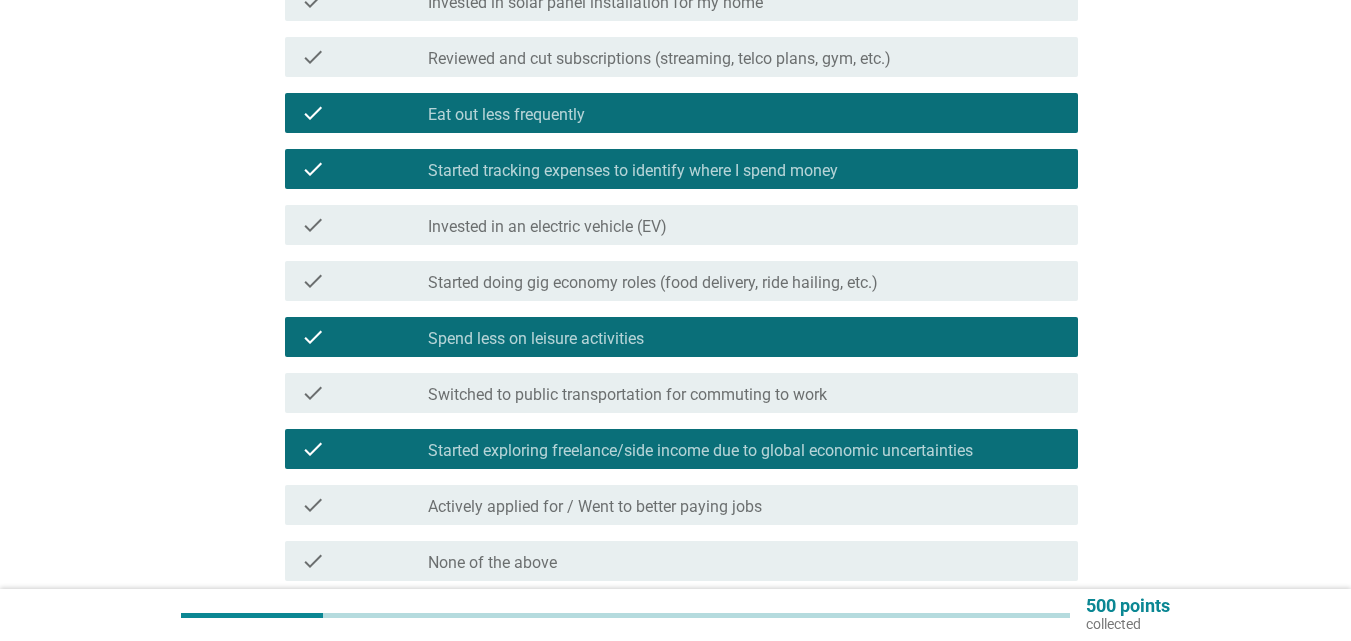 scroll, scrollTop: 363, scrollLeft: 0, axis: vertical 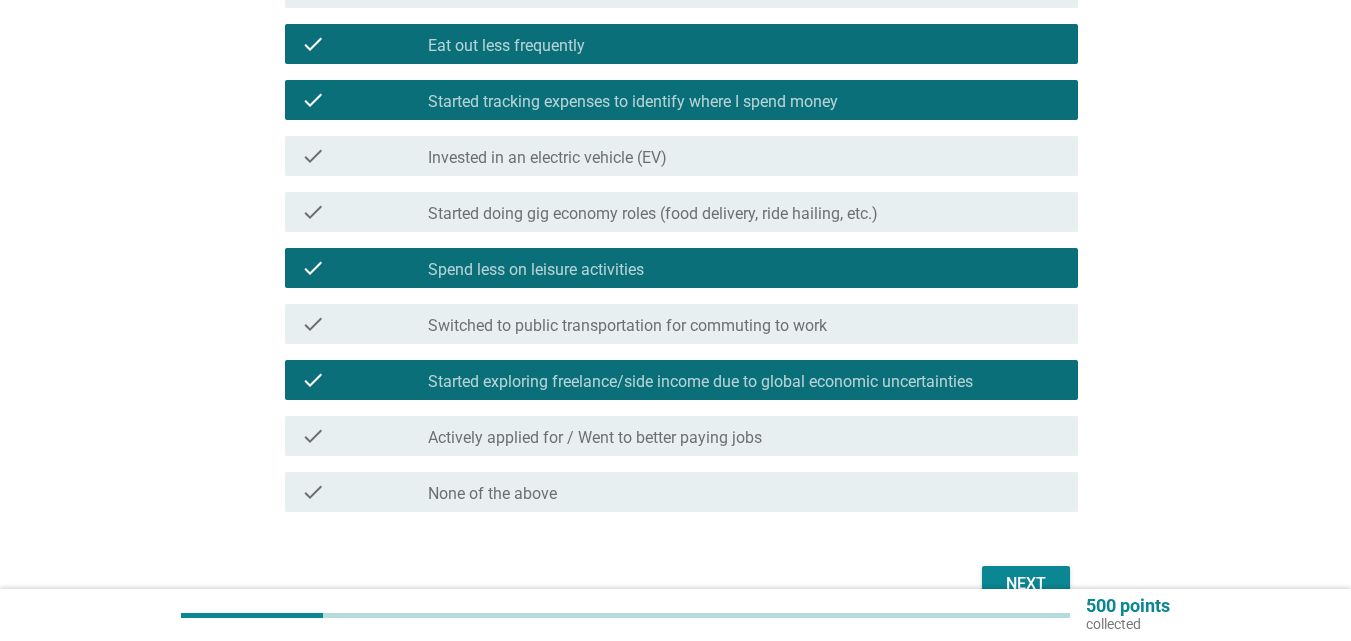 click on "Next" at bounding box center (1026, 584) 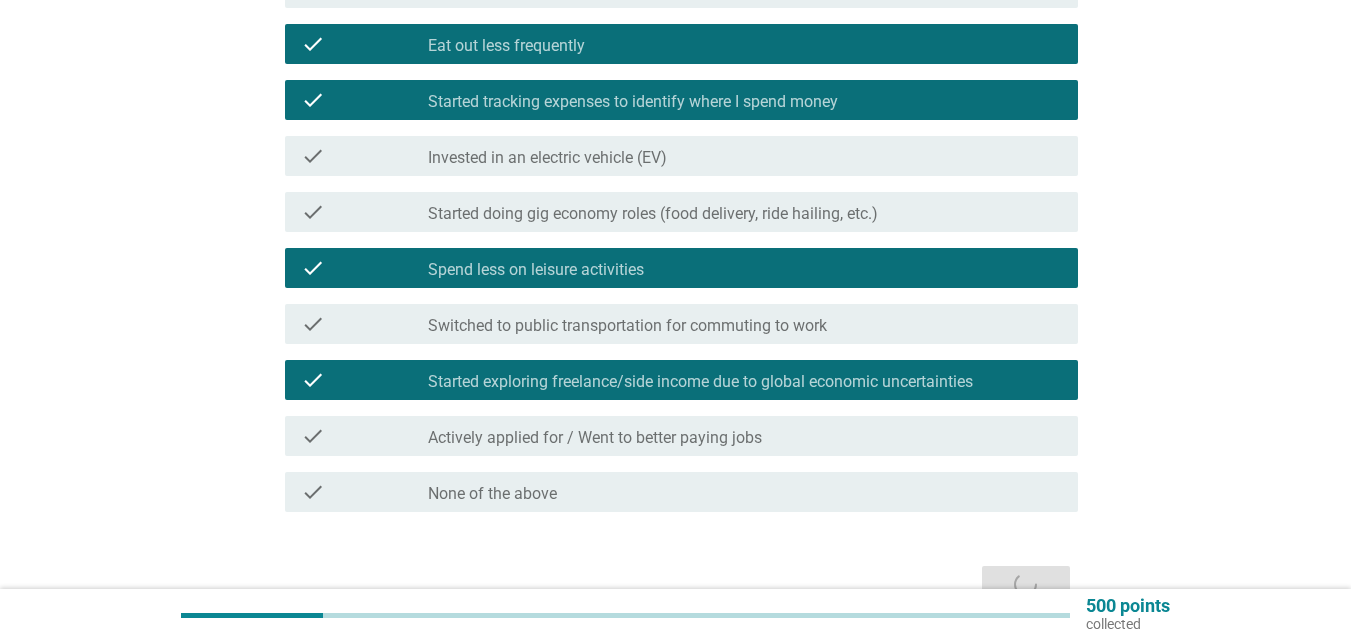 scroll, scrollTop: 0, scrollLeft: 0, axis: both 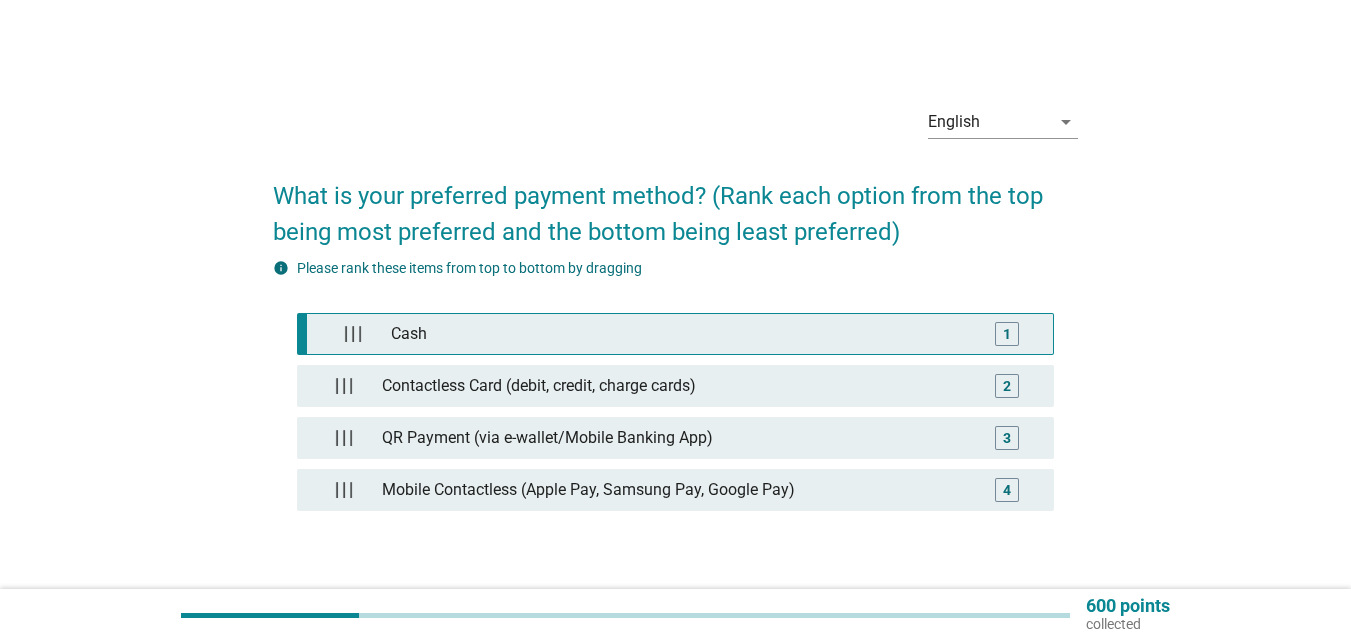 click on "Cash" at bounding box center [680, 334] 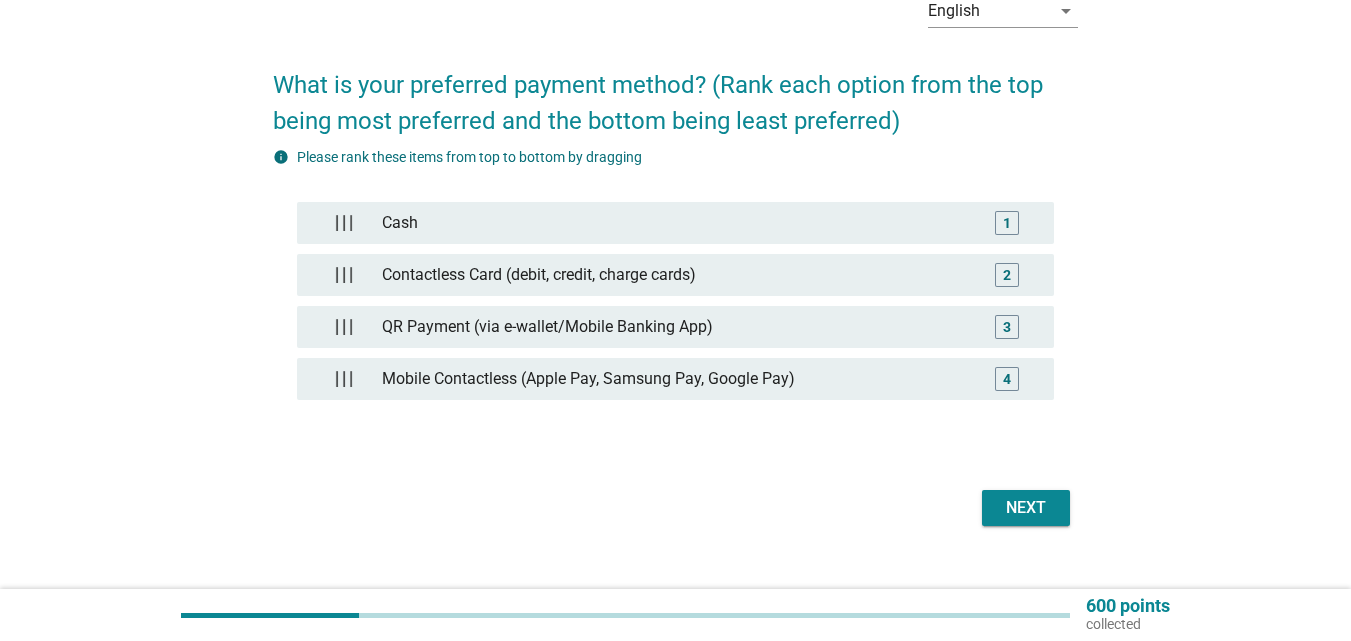 scroll, scrollTop: 113, scrollLeft: 0, axis: vertical 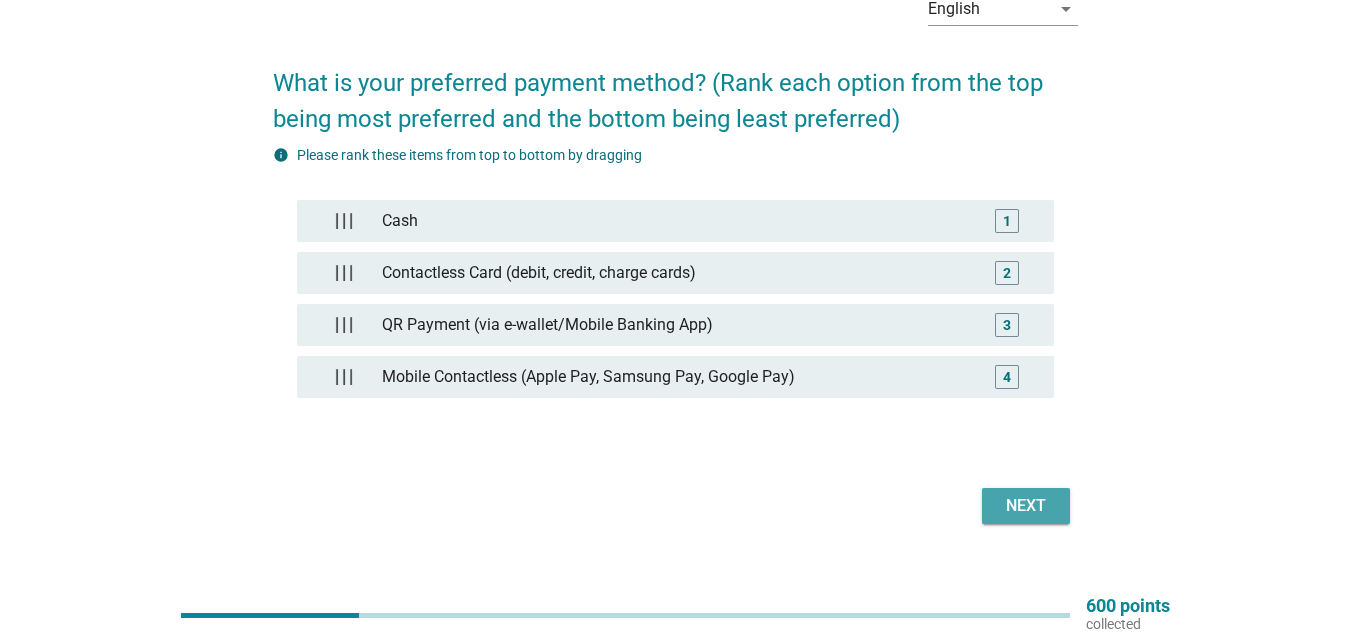 click on "Next" at bounding box center (1026, 506) 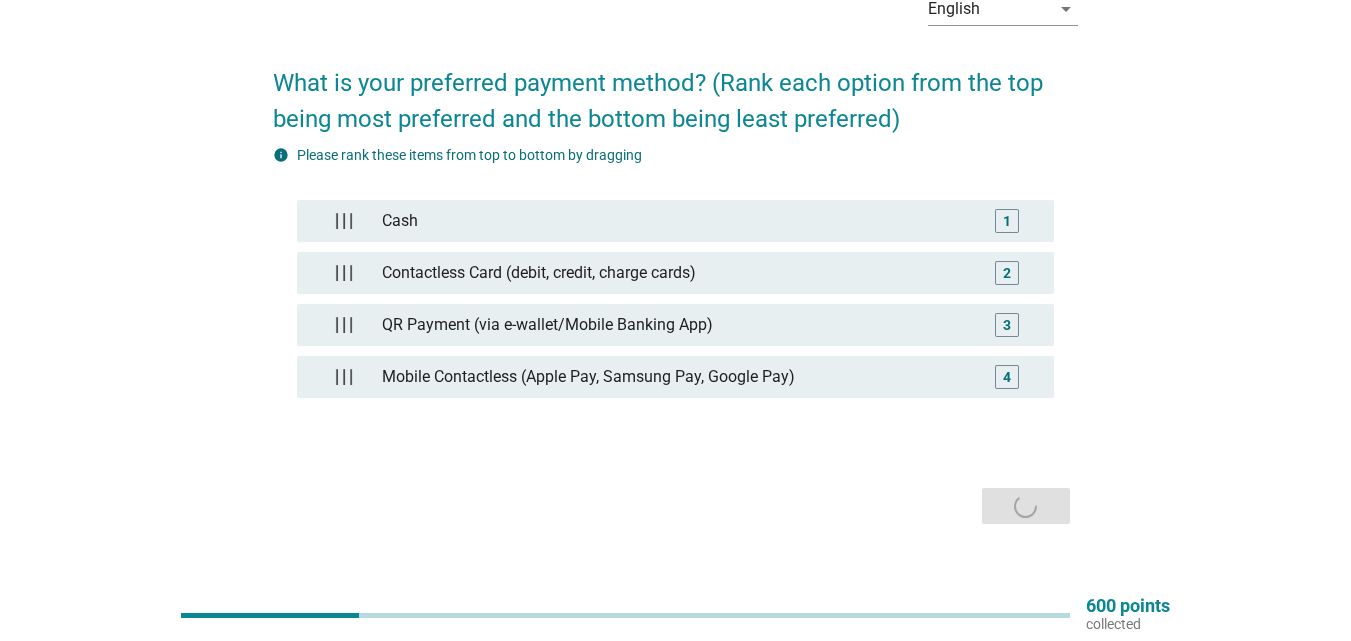 scroll, scrollTop: 0, scrollLeft: 0, axis: both 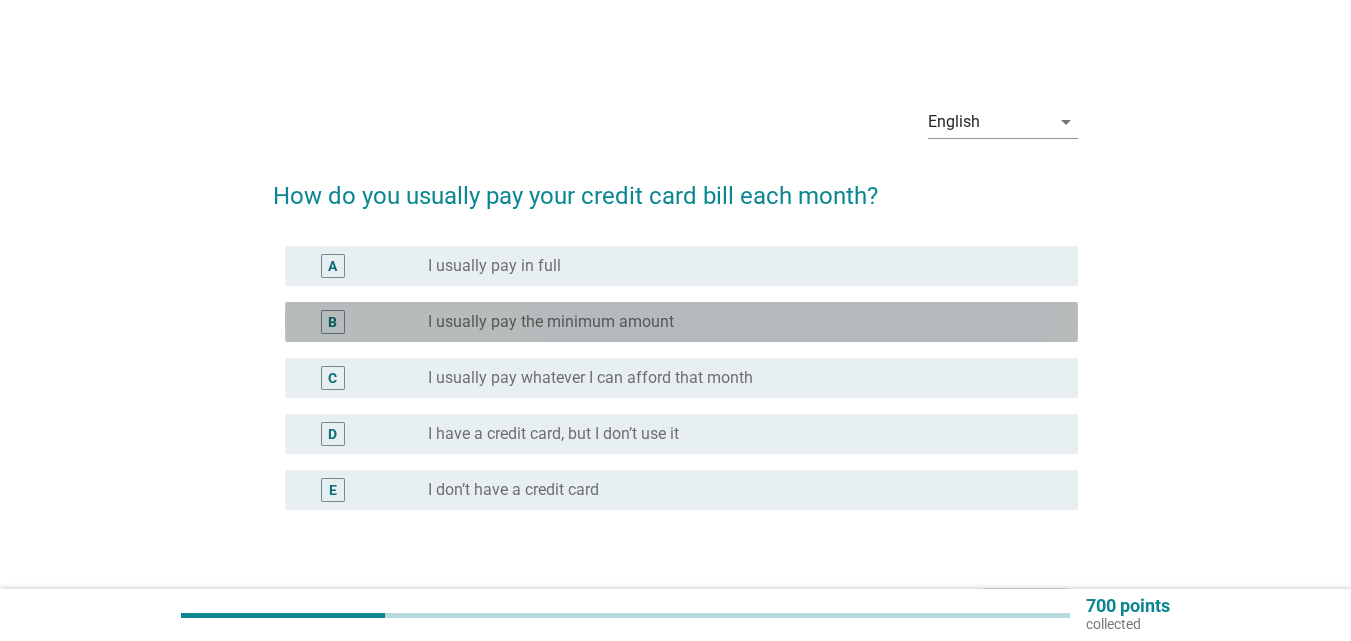 click on "I usually pay the minimum amount" at bounding box center (551, 322) 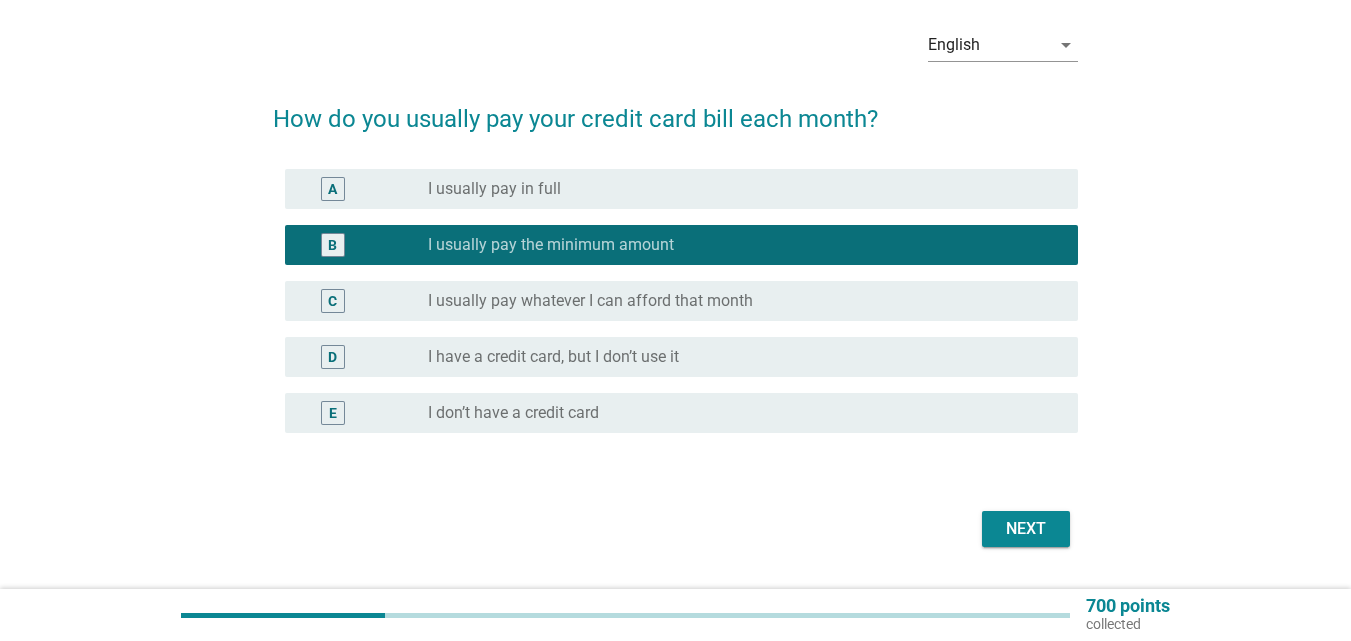 scroll, scrollTop: 82, scrollLeft: 0, axis: vertical 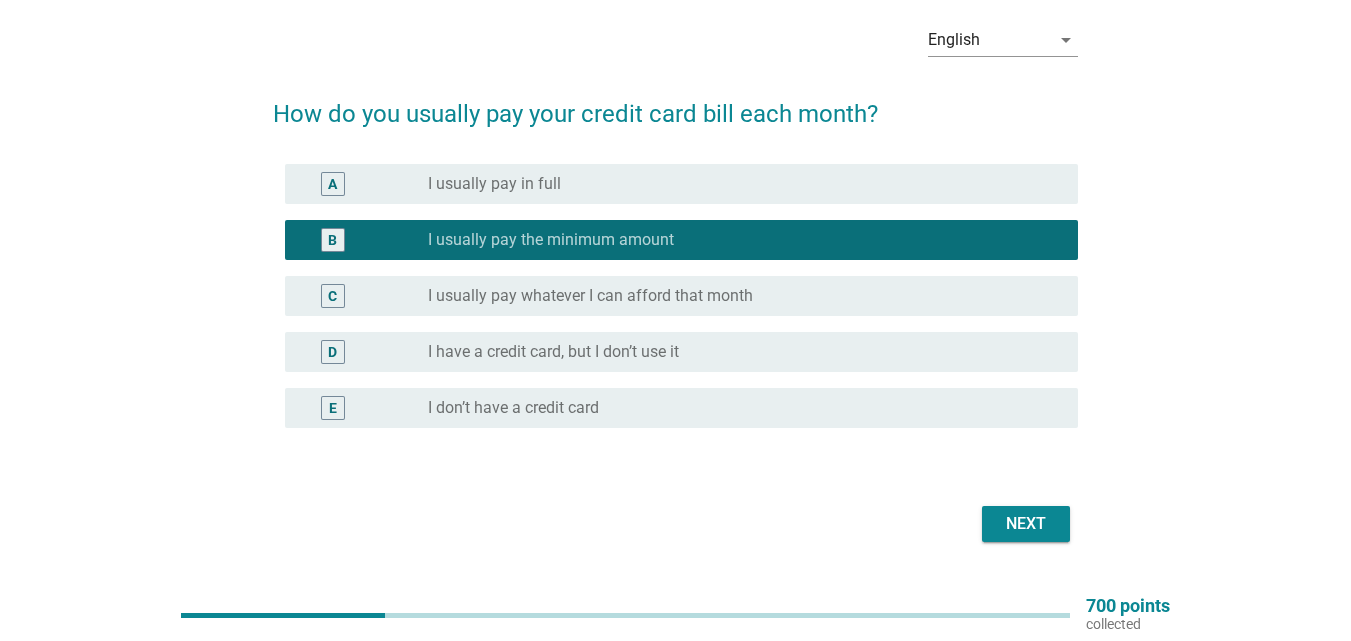 click on "Next" at bounding box center (1026, 524) 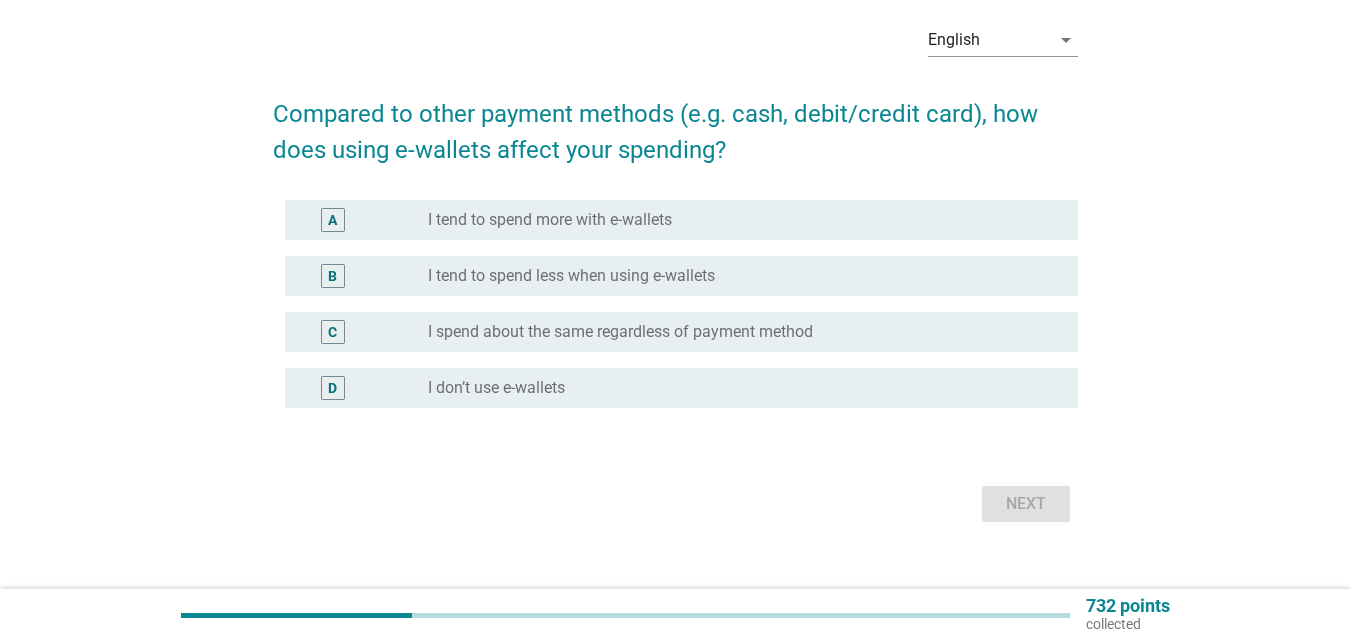 scroll, scrollTop: 0, scrollLeft: 0, axis: both 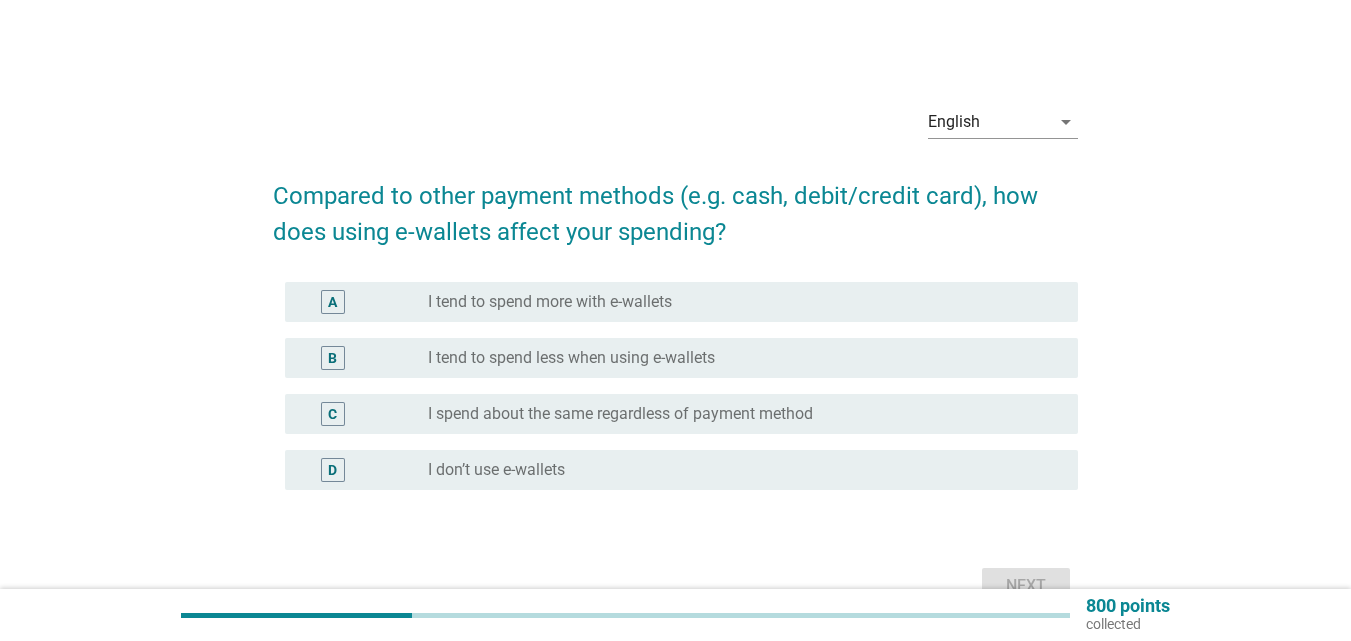 click on "radio_button_unchecked I tend to spend less when using e-wallets" at bounding box center [737, 358] 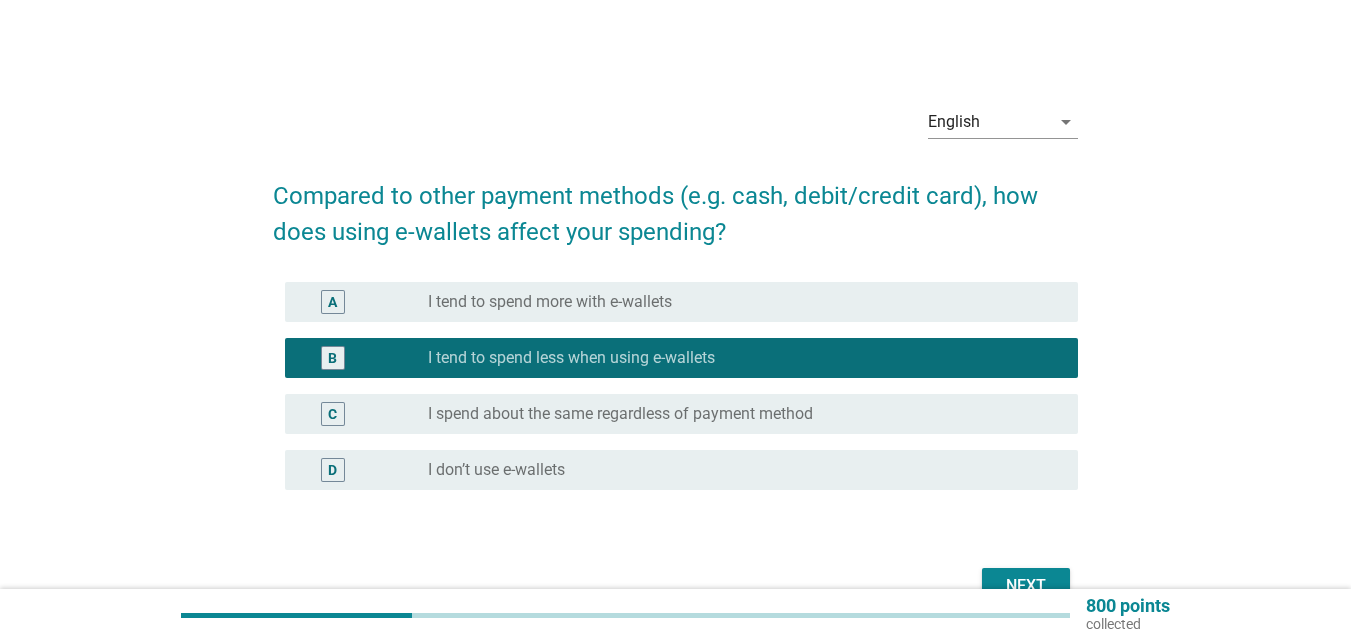 click on "radio_button_unchecked I don’t use e-wallets" at bounding box center [737, 470] 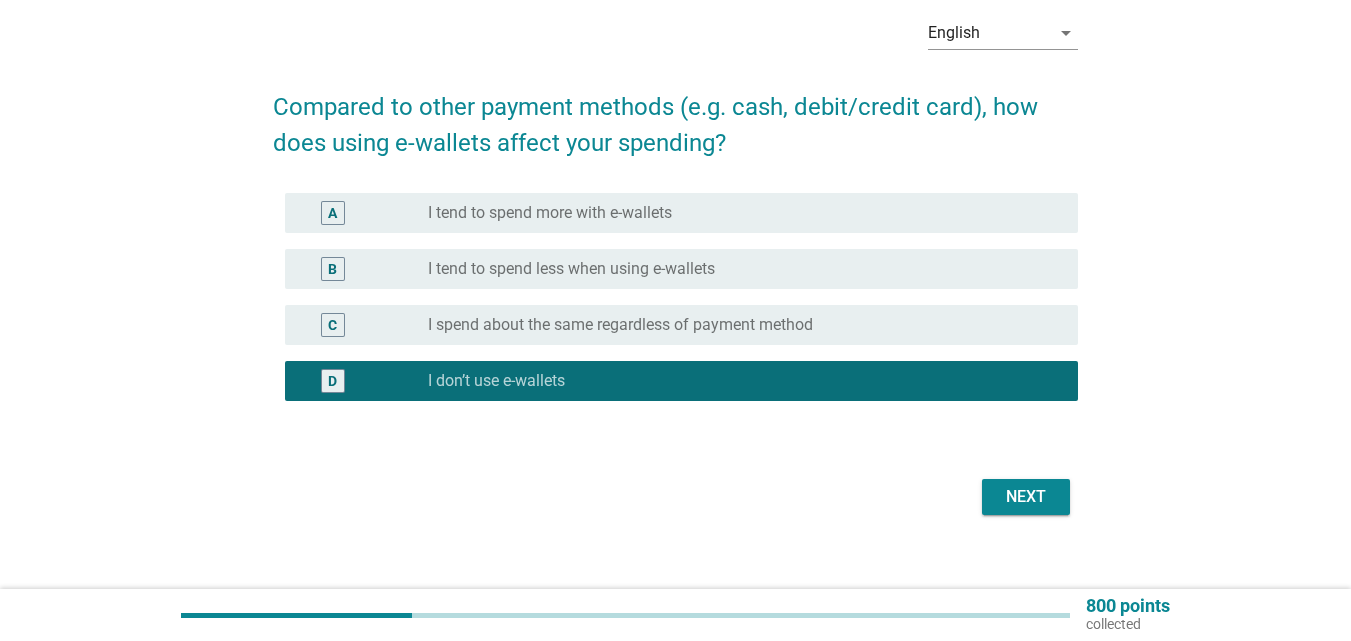 scroll, scrollTop: 92, scrollLeft: 0, axis: vertical 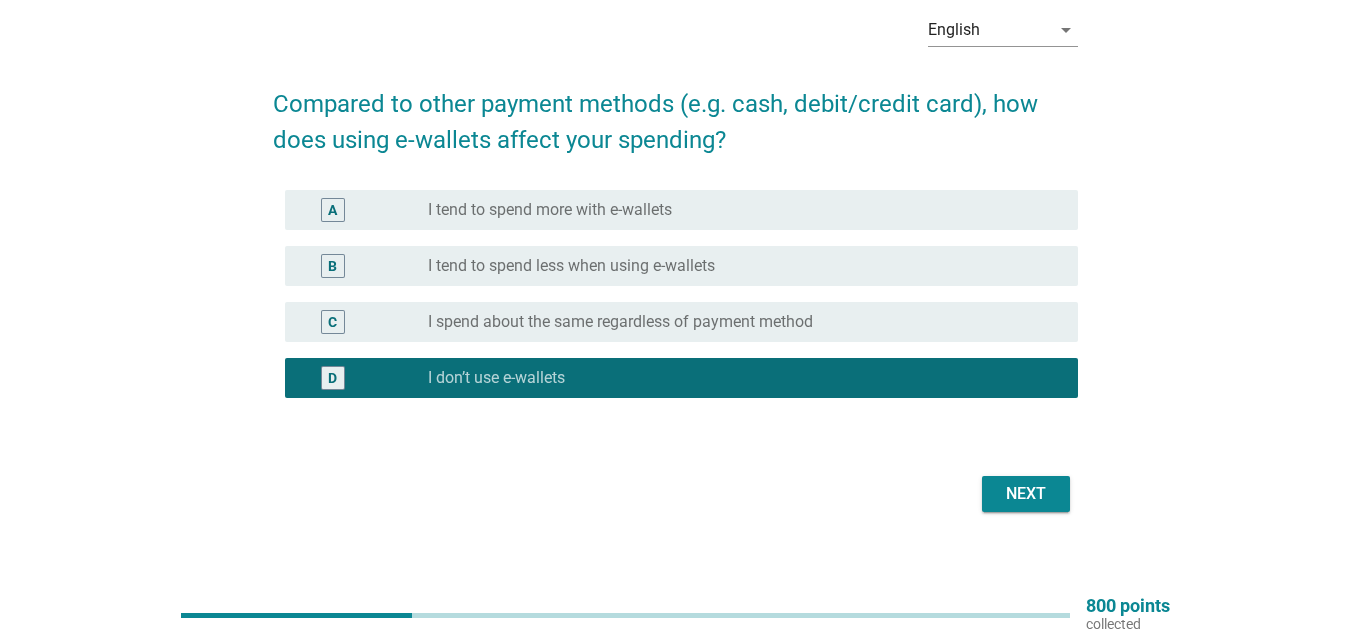 click on "Next" at bounding box center [1026, 494] 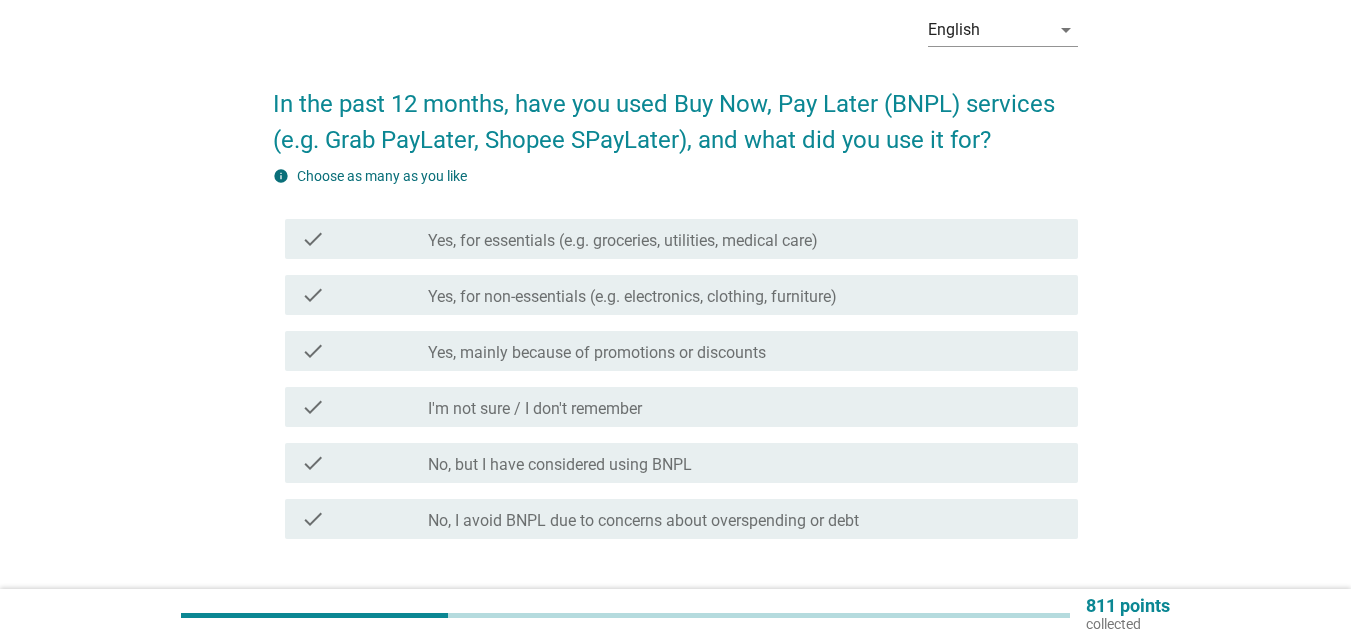 scroll, scrollTop: 0, scrollLeft: 0, axis: both 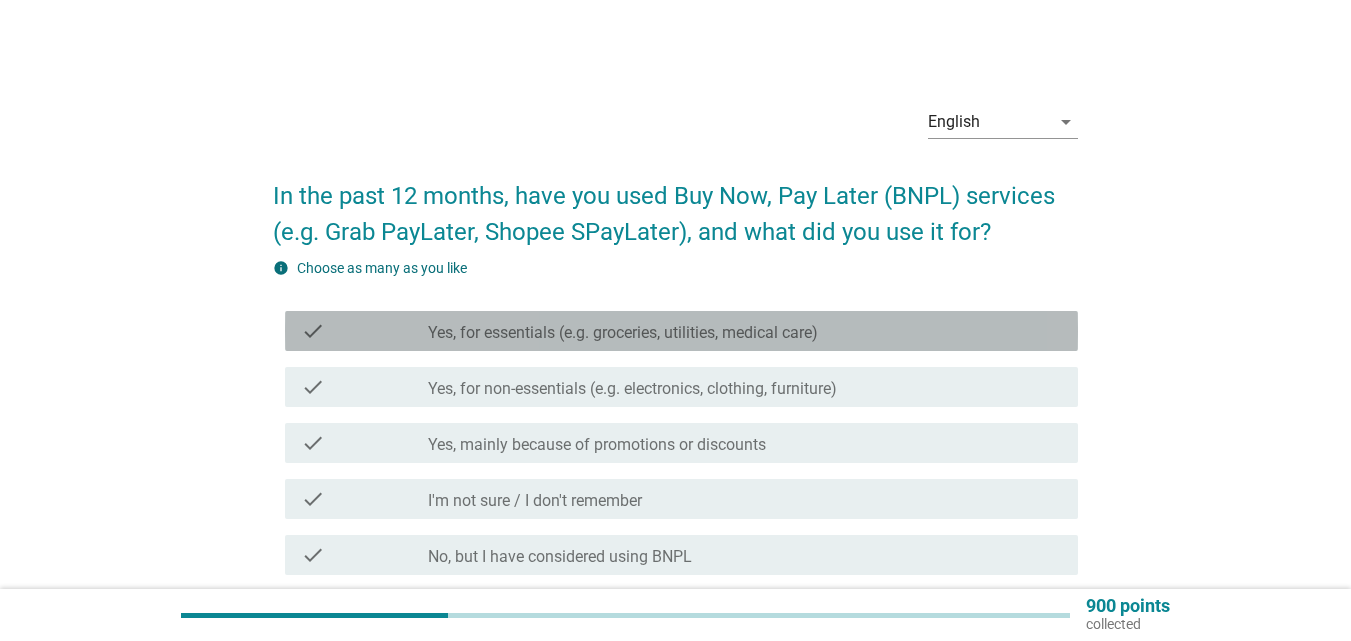 click on "check_box_outline_blank Yes, for essentials (e.g. groceries, utilities, medical care)" at bounding box center (745, 331) 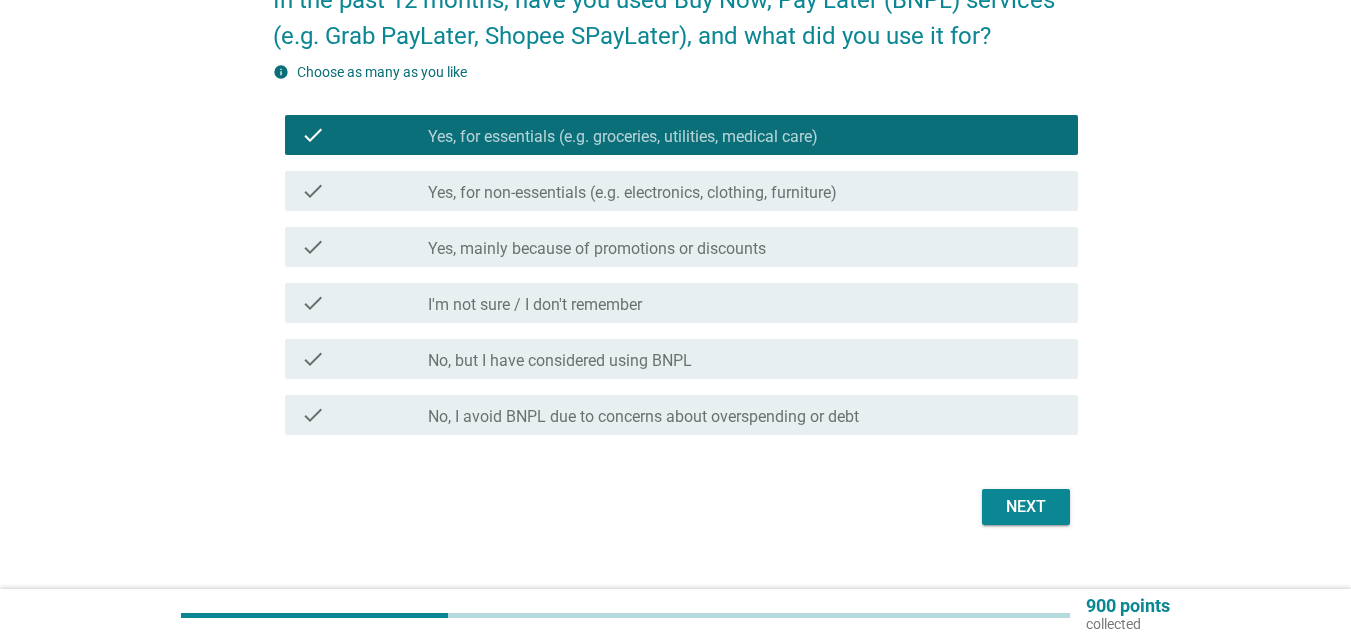 scroll, scrollTop: 200, scrollLeft: 0, axis: vertical 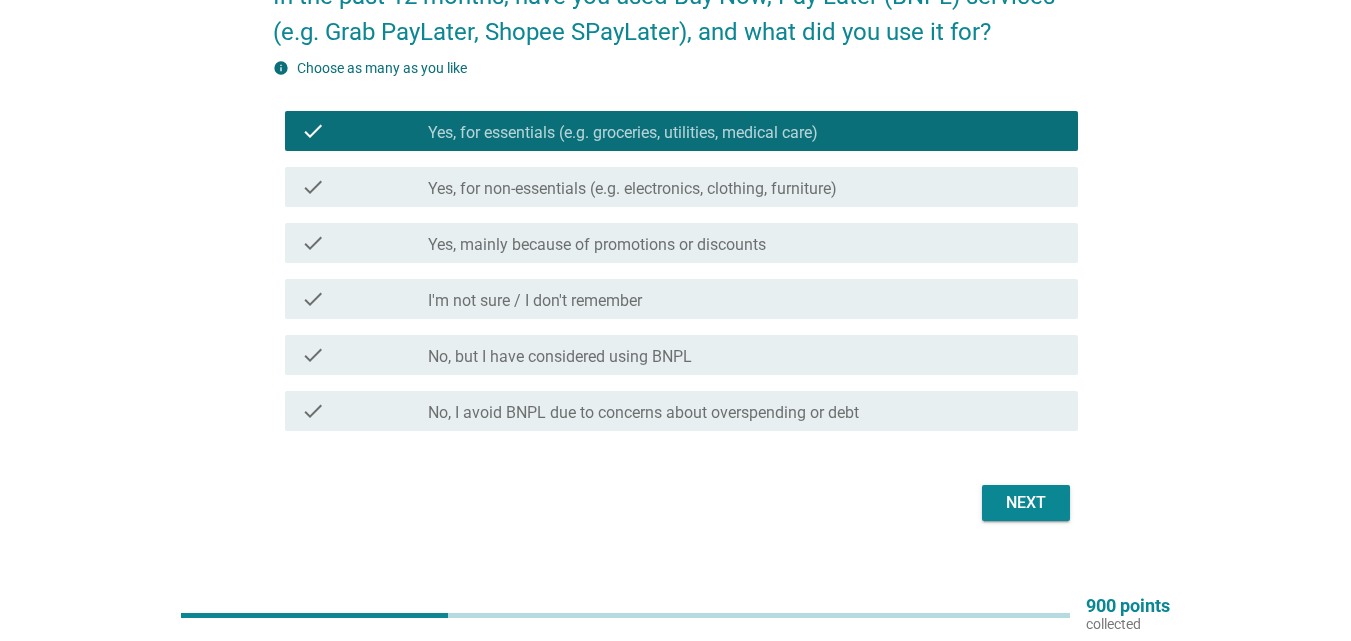 click on "Next" at bounding box center (1026, 503) 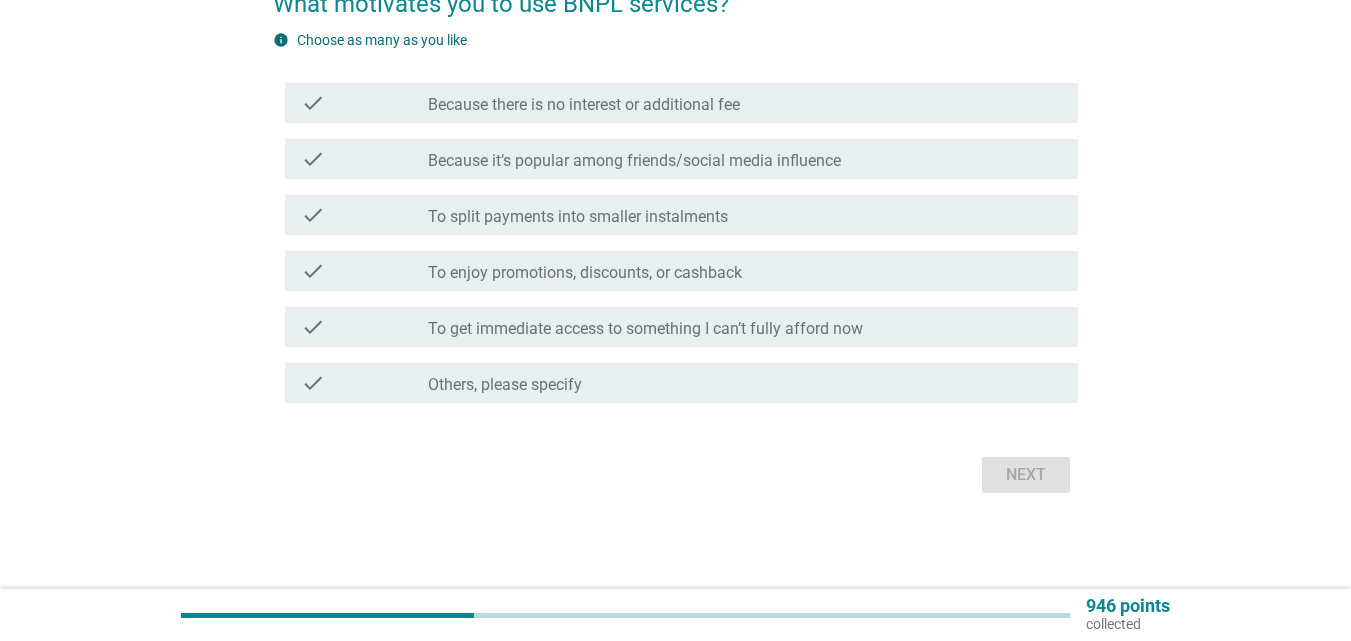scroll, scrollTop: 0, scrollLeft: 0, axis: both 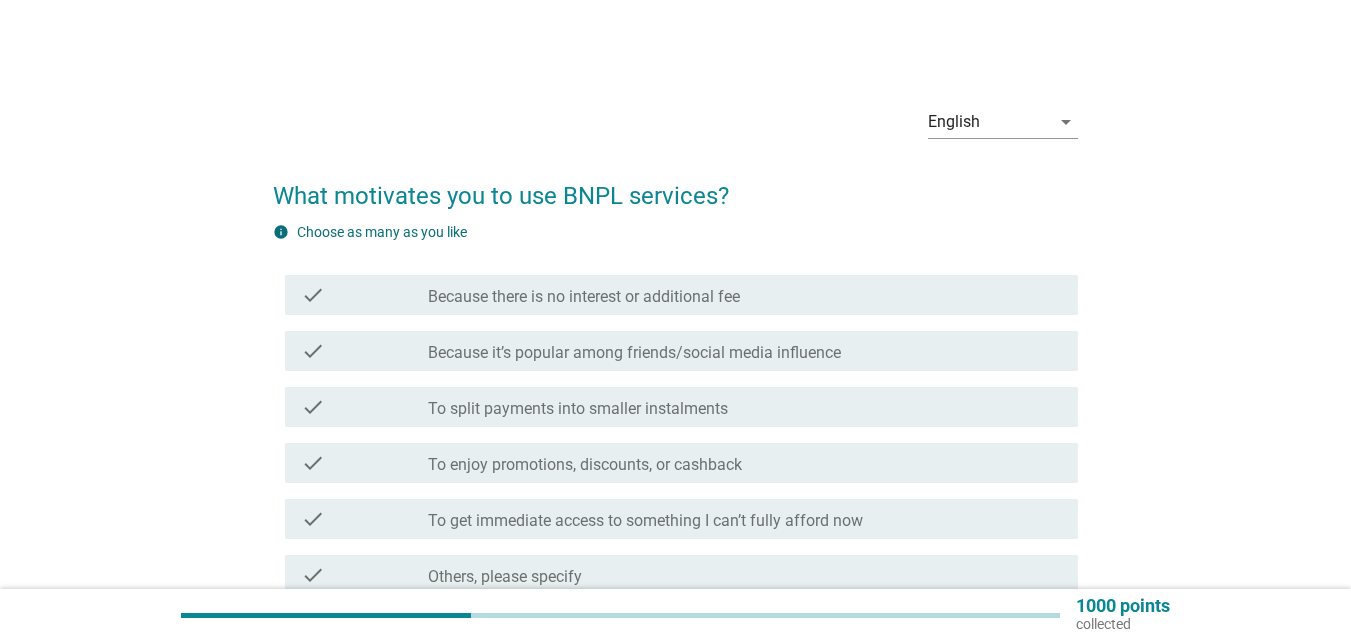 click on "check_box_outline_blank To split payments into smaller instalments" at bounding box center (745, 407) 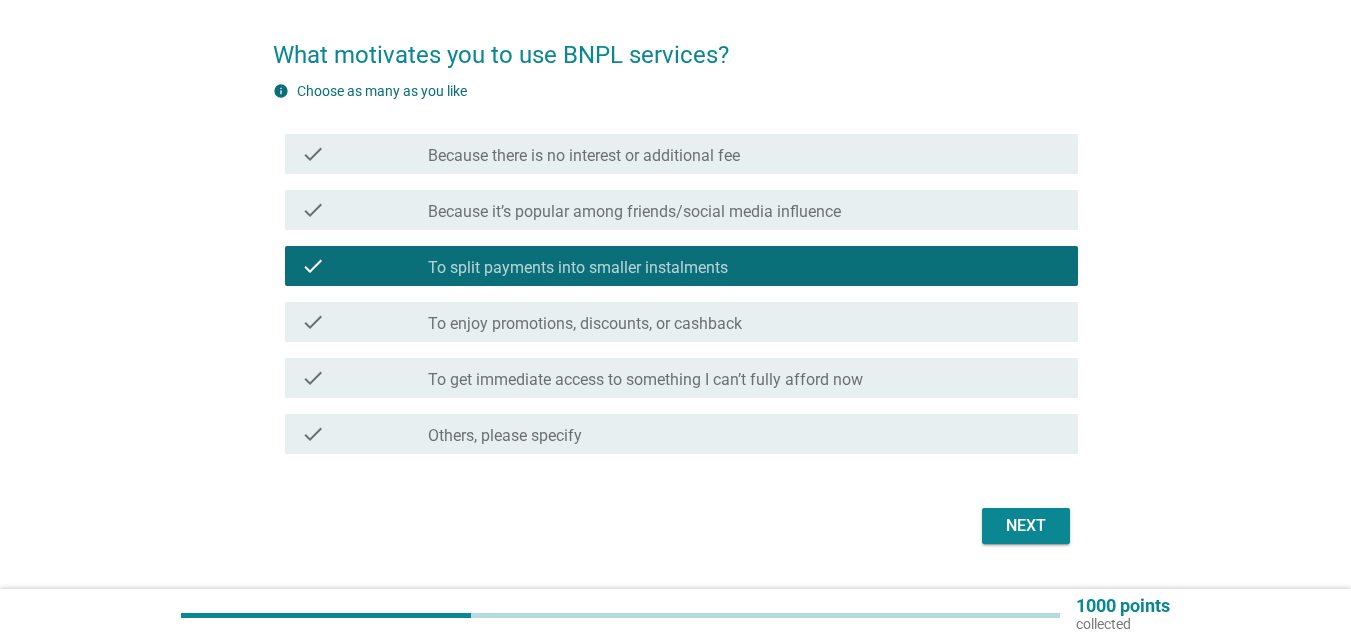 scroll, scrollTop: 154, scrollLeft: 0, axis: vertical 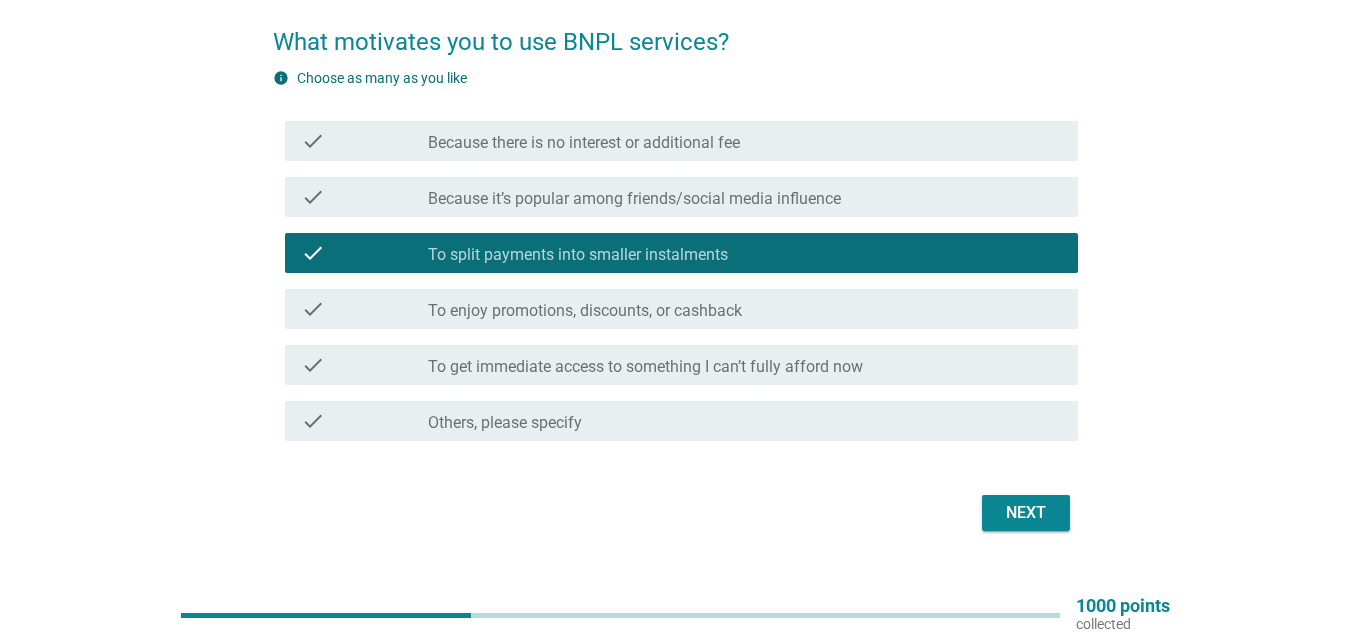 click on "To get immediate access to something I can’t fully afford now" at bounding box center (645, 367) 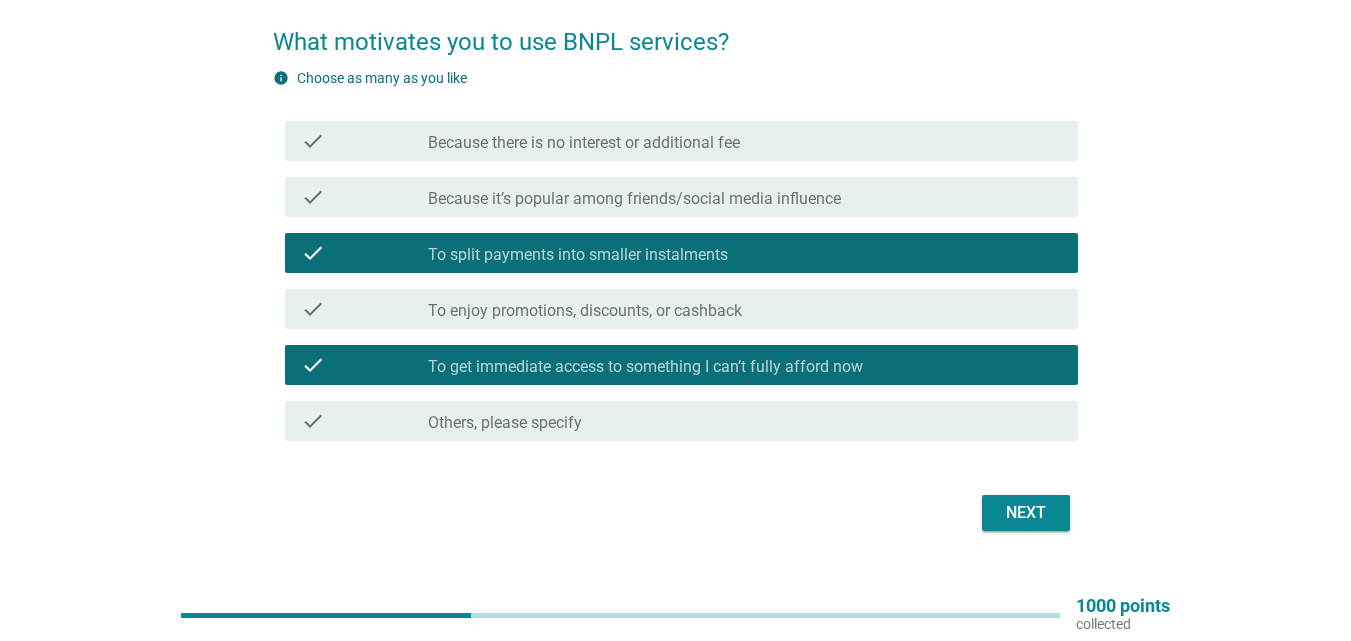 click on "Next" at bounding box center [1026, 513] 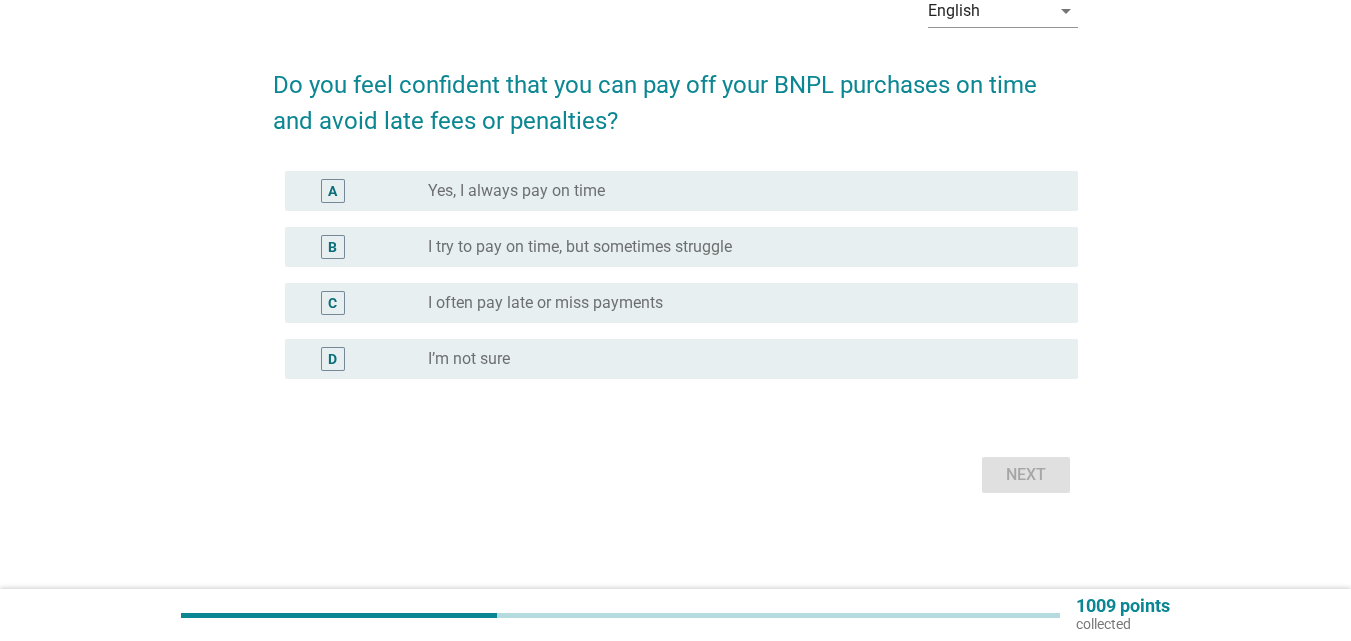 scroll, scrollTop: 0, scrollLeft: 0, axis: both 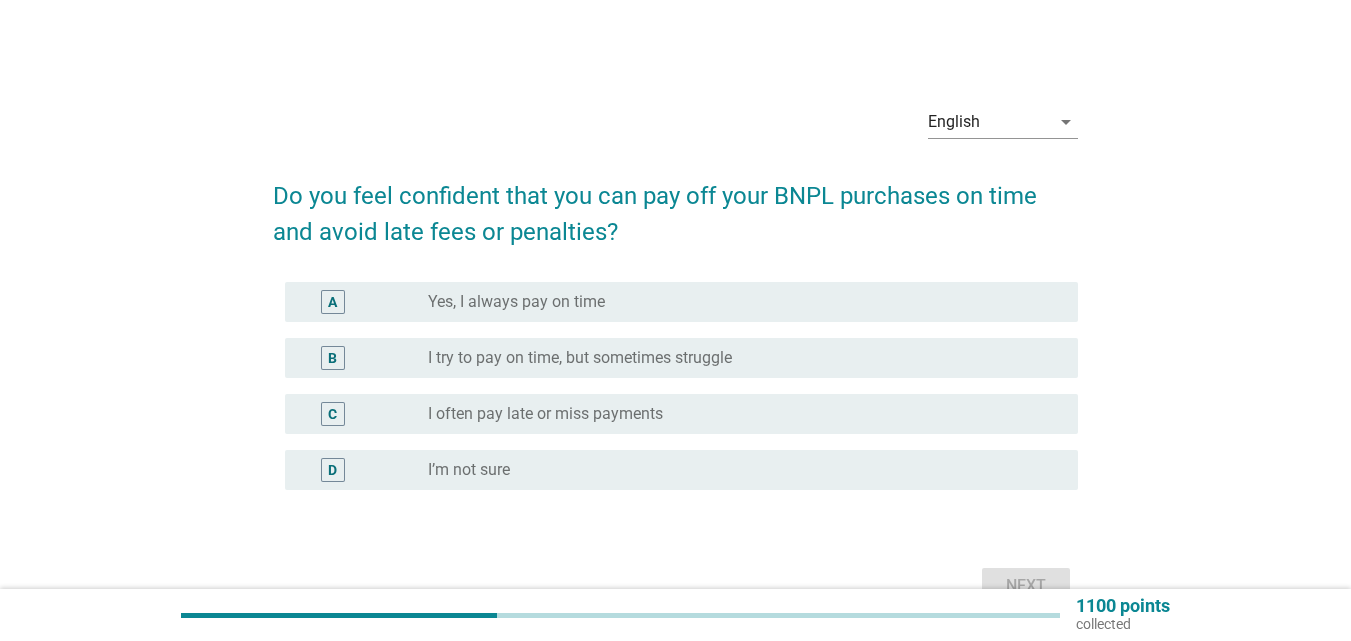 click on "radio_button_unchecked Yes, I always pay on time" at bounding box center [737, 302] 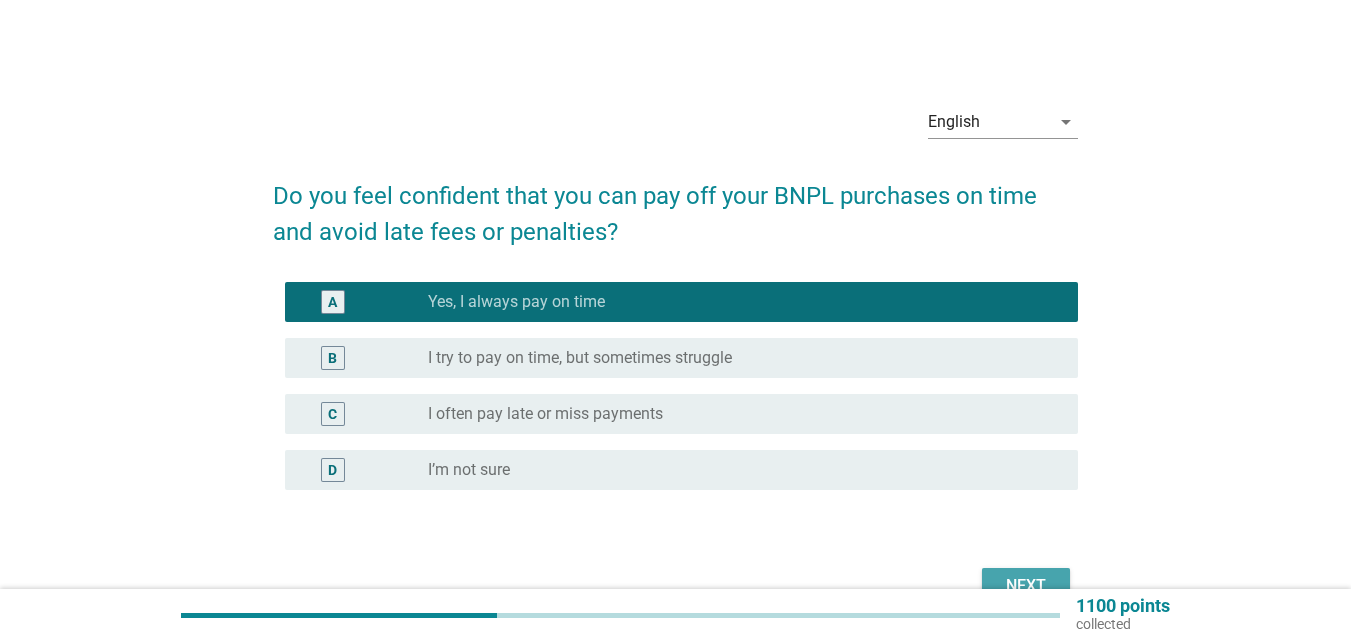 click on "Next" at bounding box center (1026, 586) 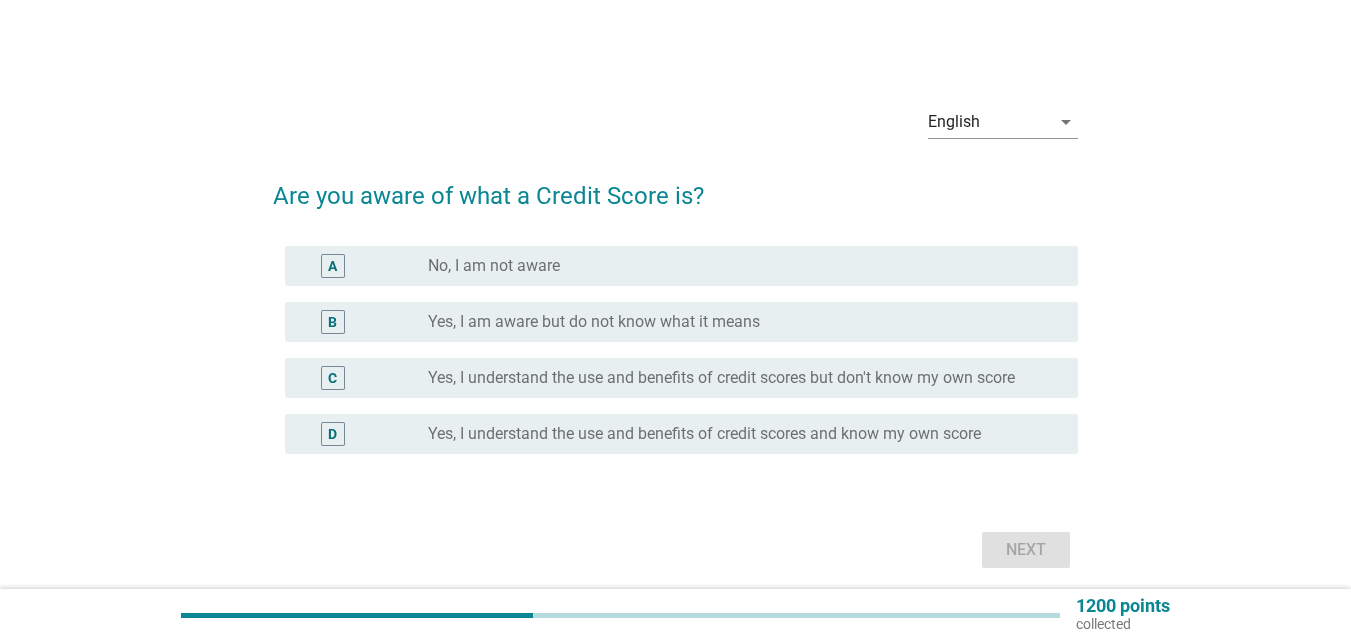 click on "radio_button_unchecked No, I am not aware" at bounding box center (737, 266) 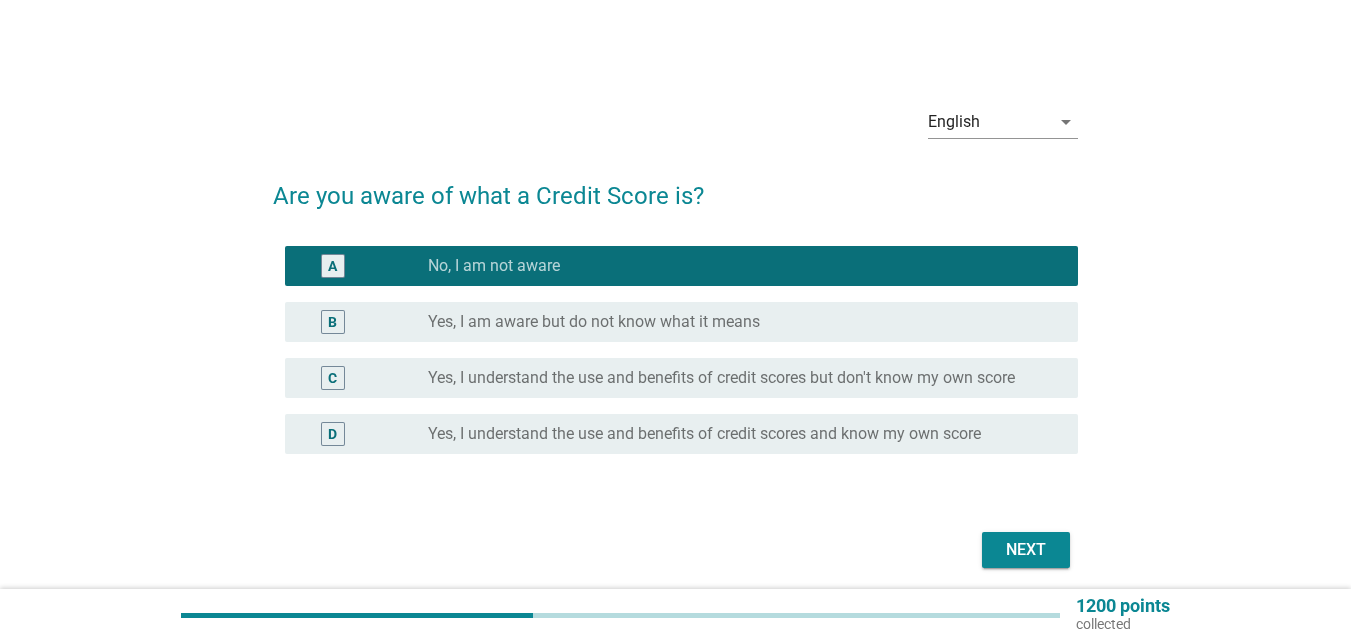 click on "Next" at bounding box center (1026, 550) 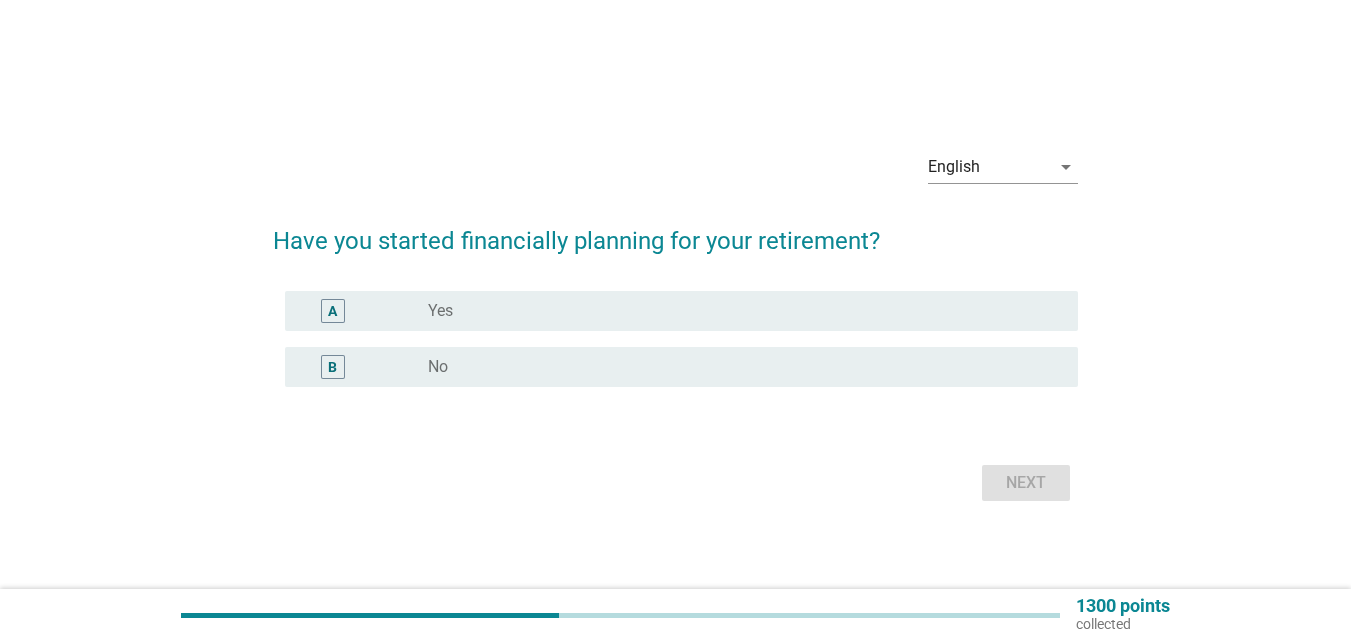 click on "radio_button_unchecked Yes" at bounding box center [737, 311] 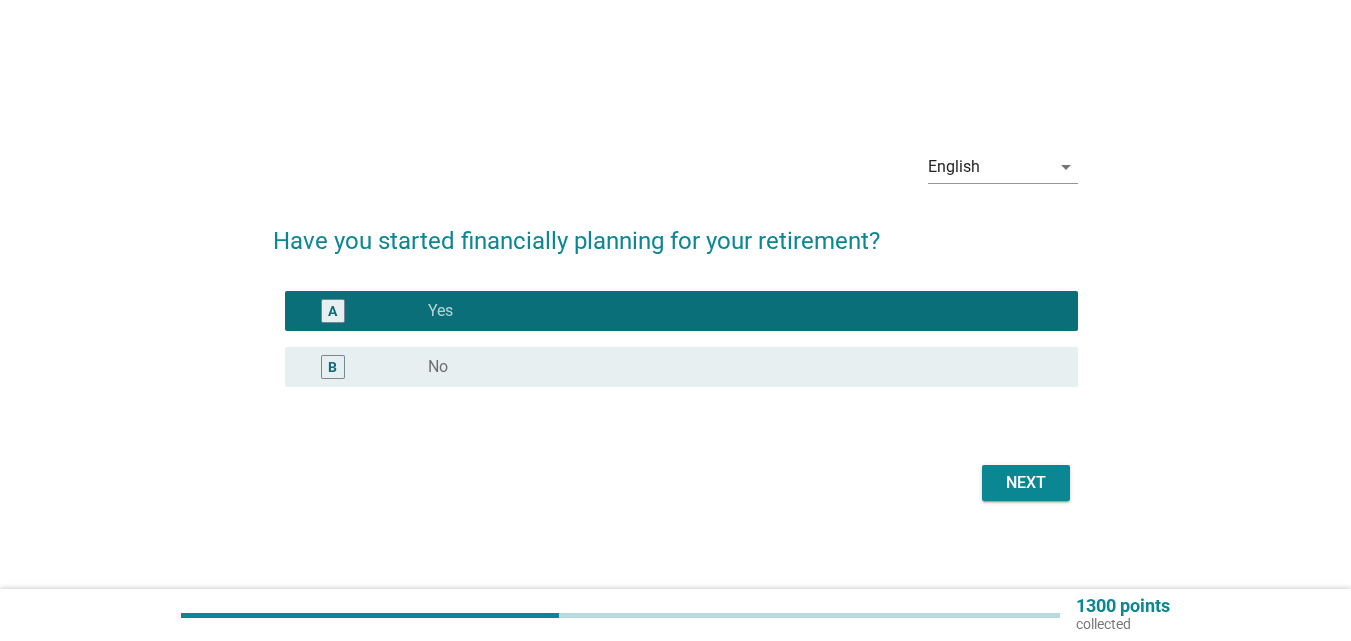click on "radio_button_unchecked No" at bounding box center [737, 367] 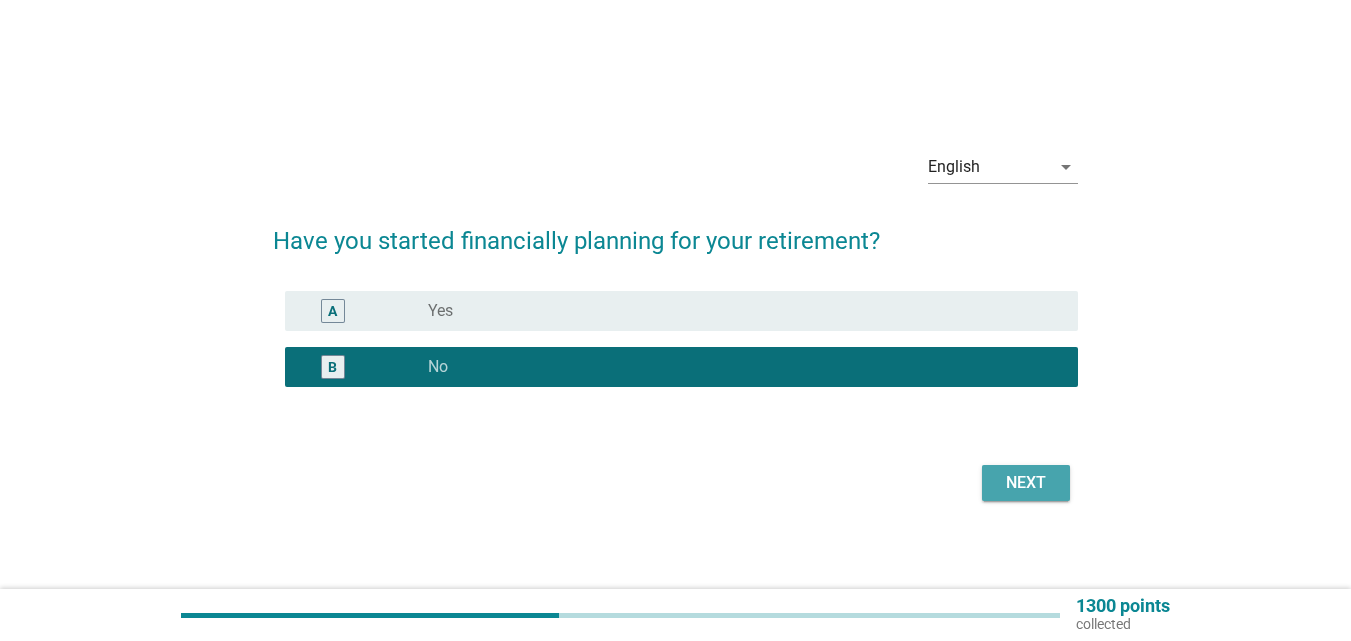 click on "Next" at bounding box center (1026, 483) 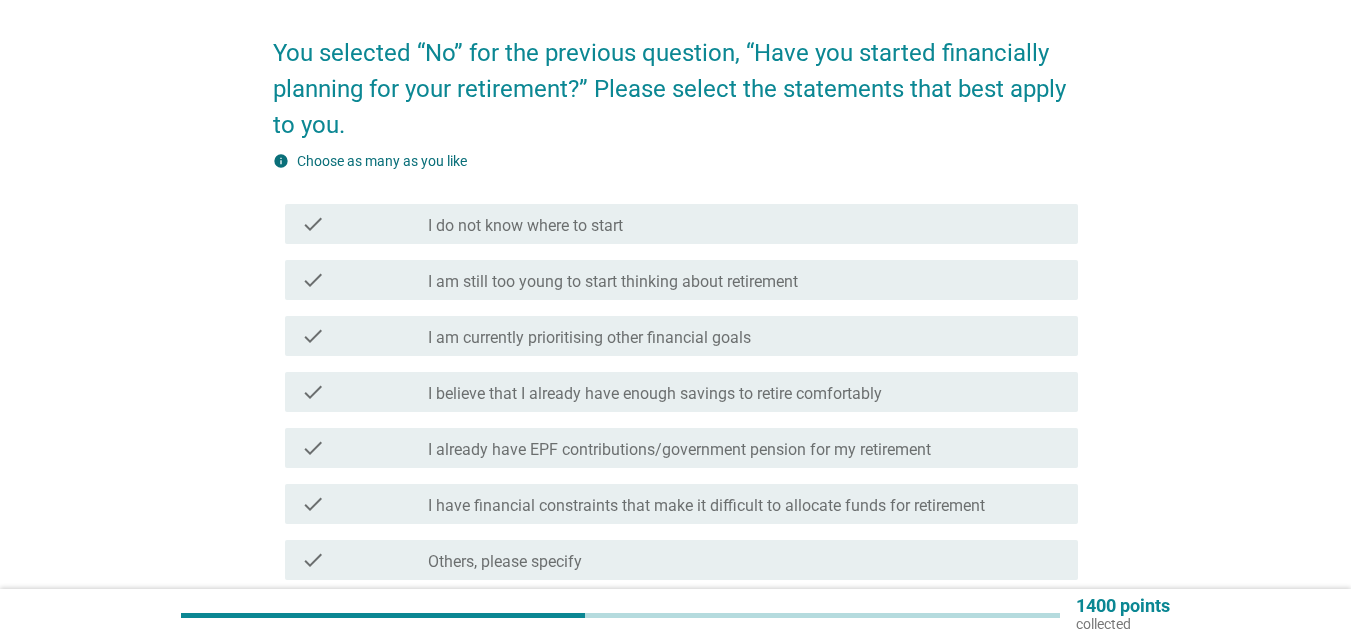 scroll, scrollTop: 166, scrollLeft: 0, axis: vertical 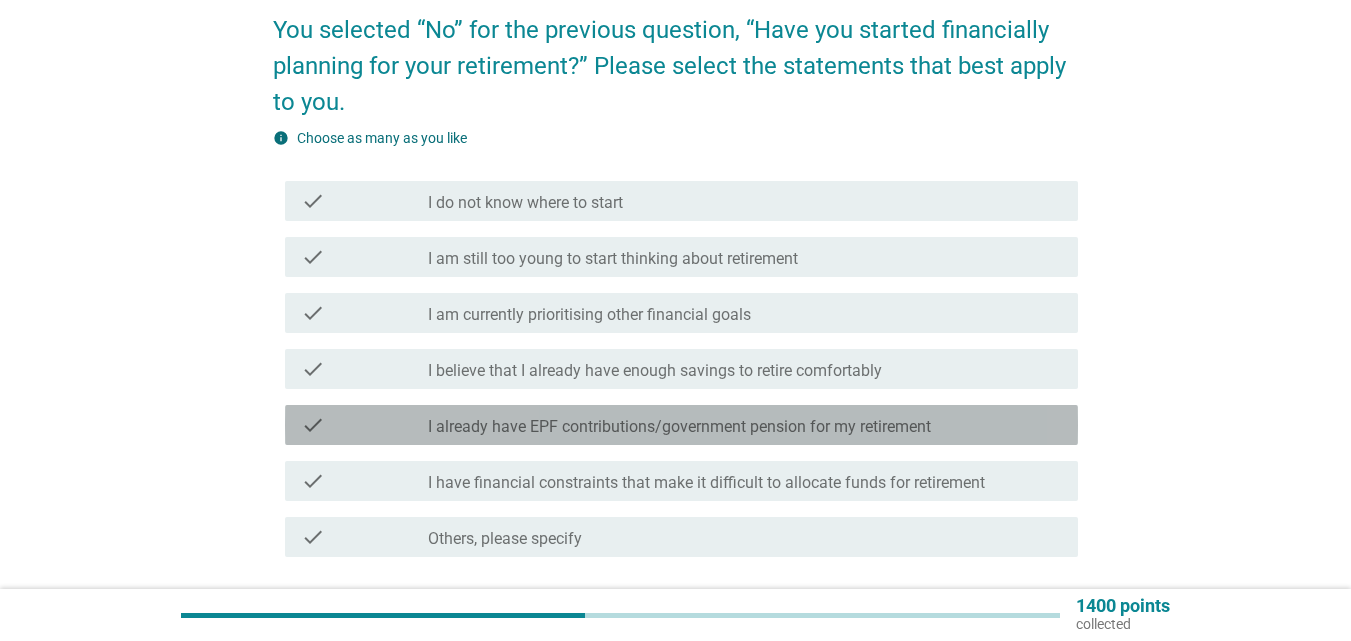 click on "check_box_outline_blank I already have EPF contributions/government pension for my retirement" at bounding box center [745, 425] 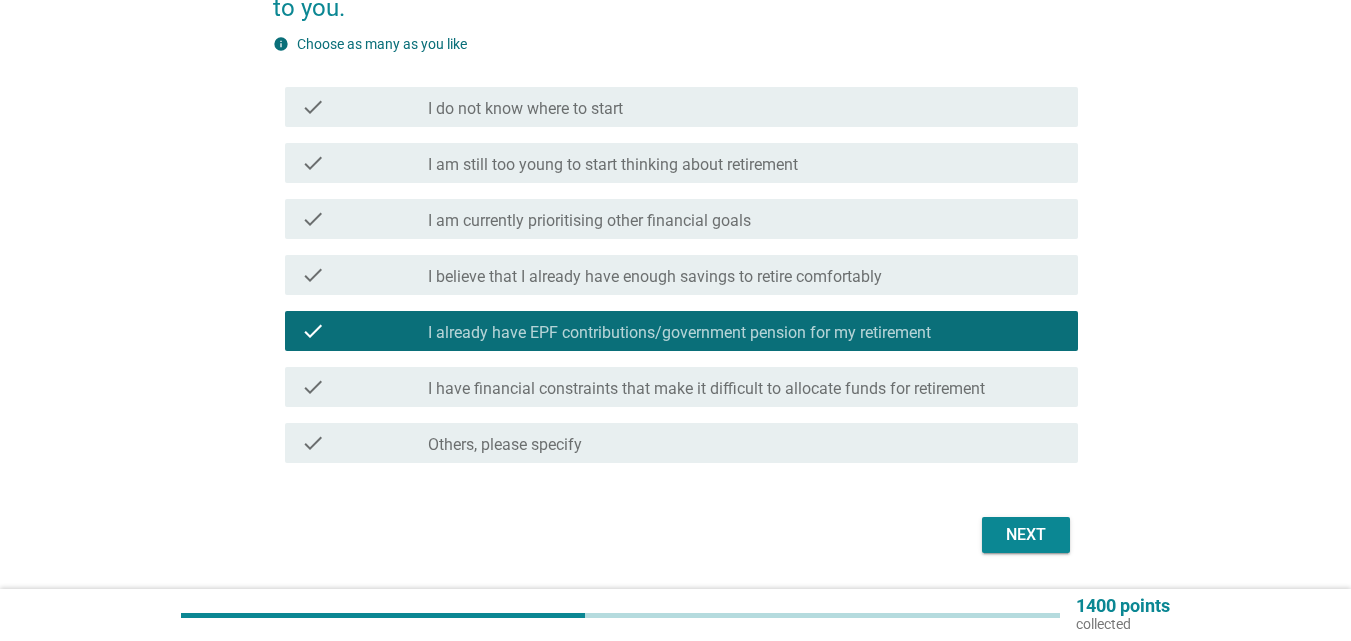 scroll, scrollTop: 263, scrollLeft: 0, axis: vertical 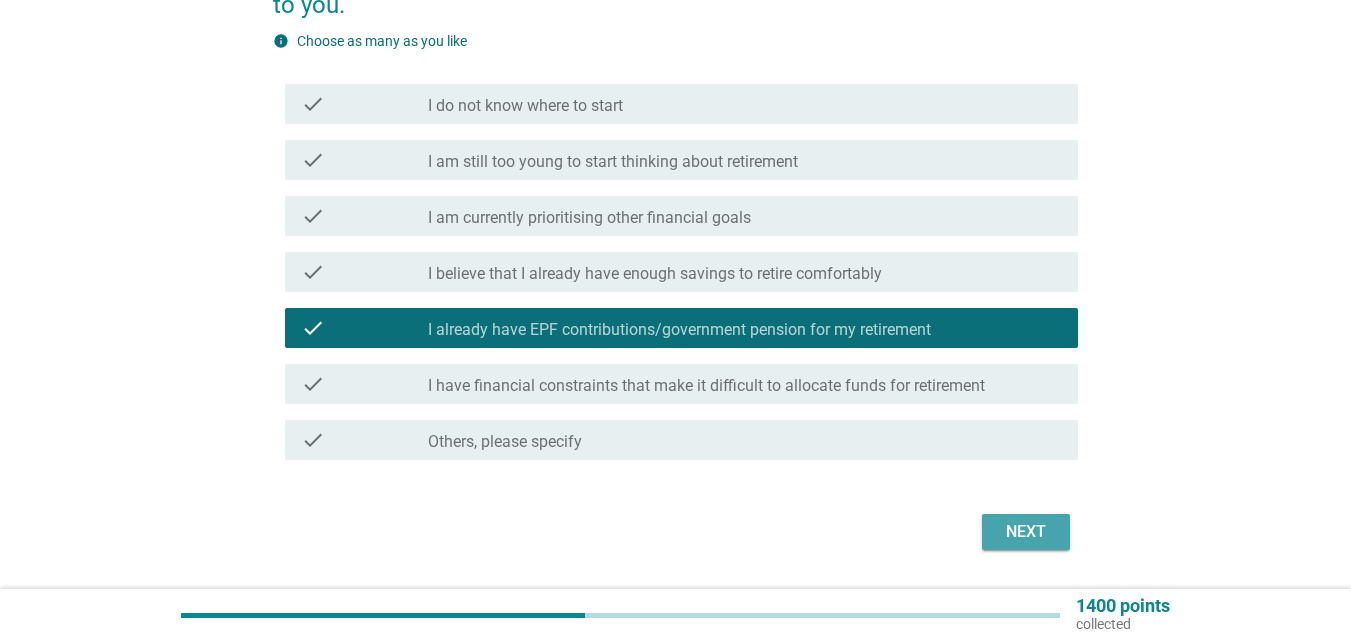 click on "Next" at bounding box center (1026, 532) 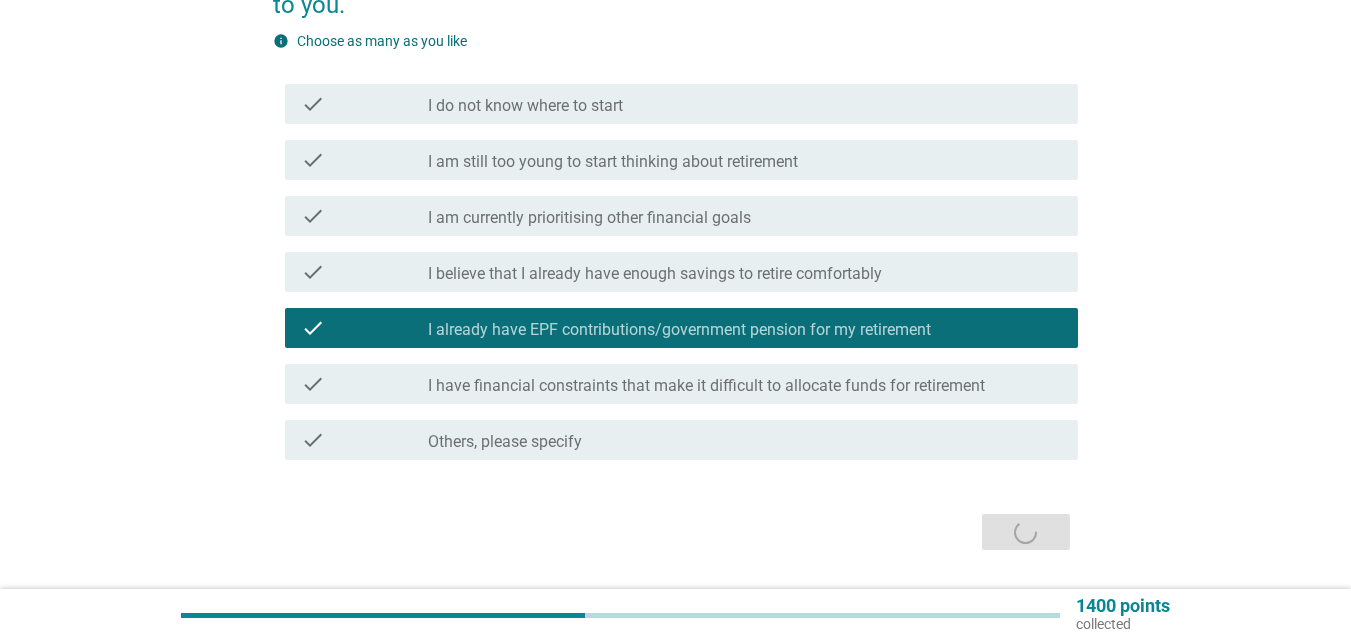 scroll, scrollTop: 0, scrollLeft: 0, axis: both 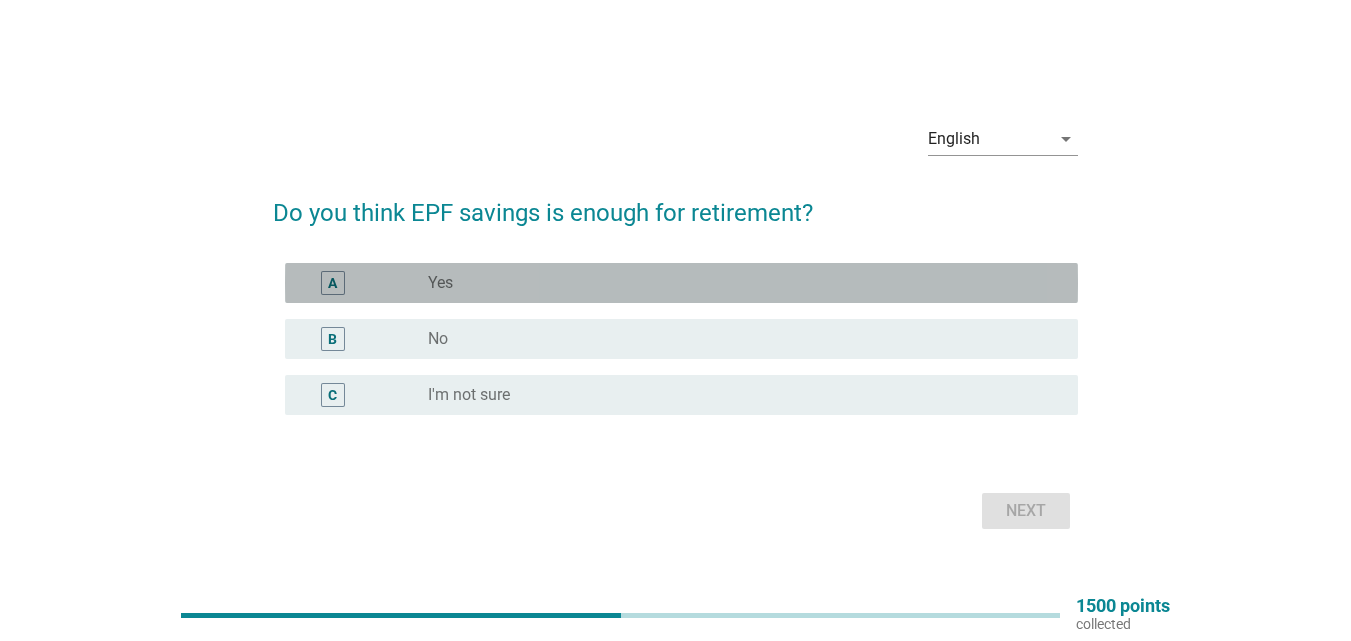 click on "radio_button_unchecked Yes" at bounding box center (737, 283) 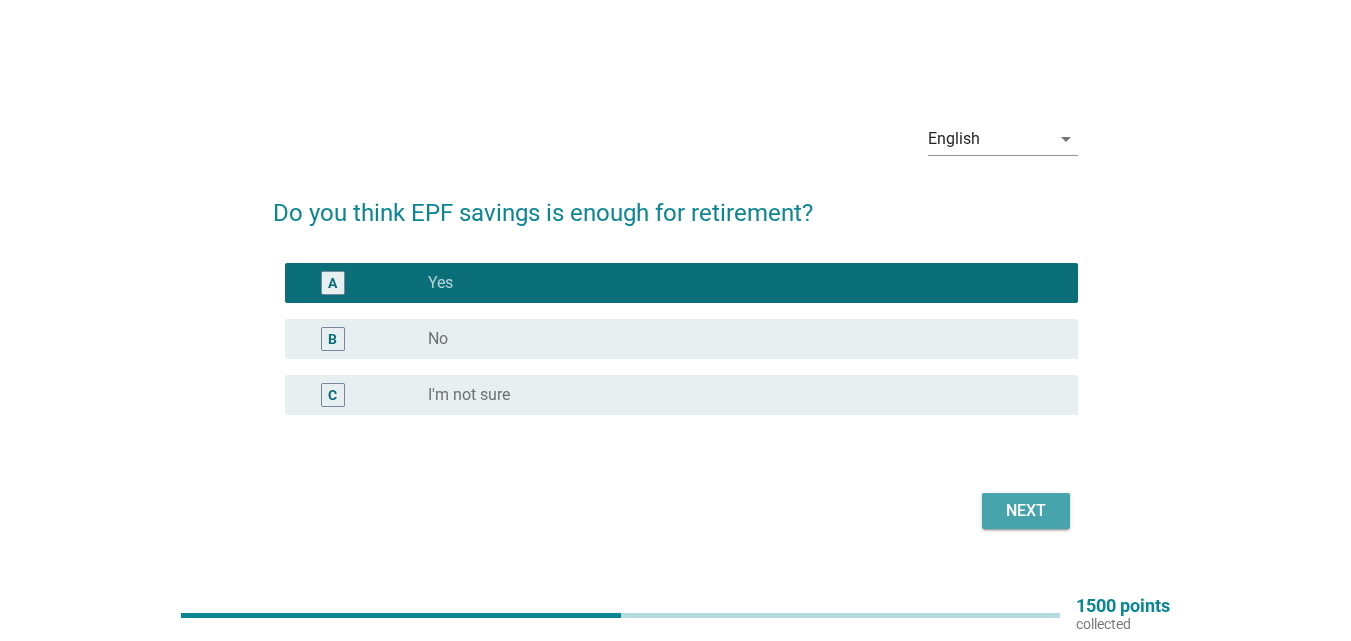 click on "Next" at bounding box center (1026, 511) 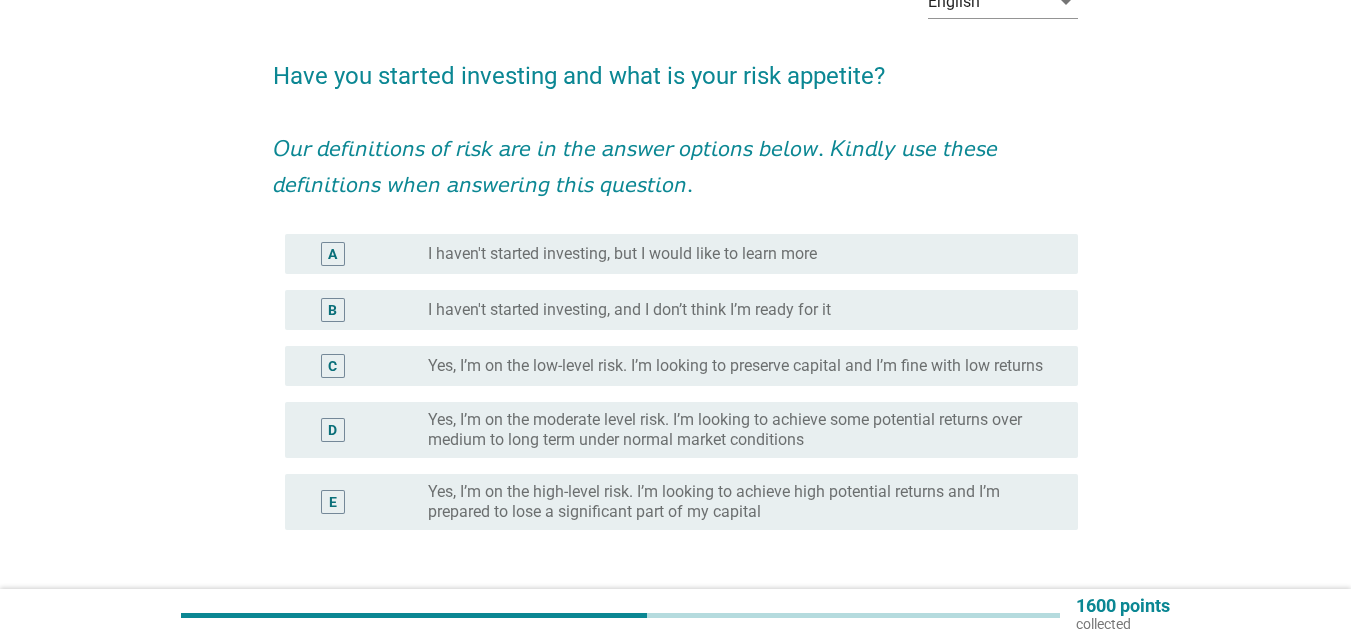 scroll, scrollTop: 147, scrollLeft: 0, axis: vertical 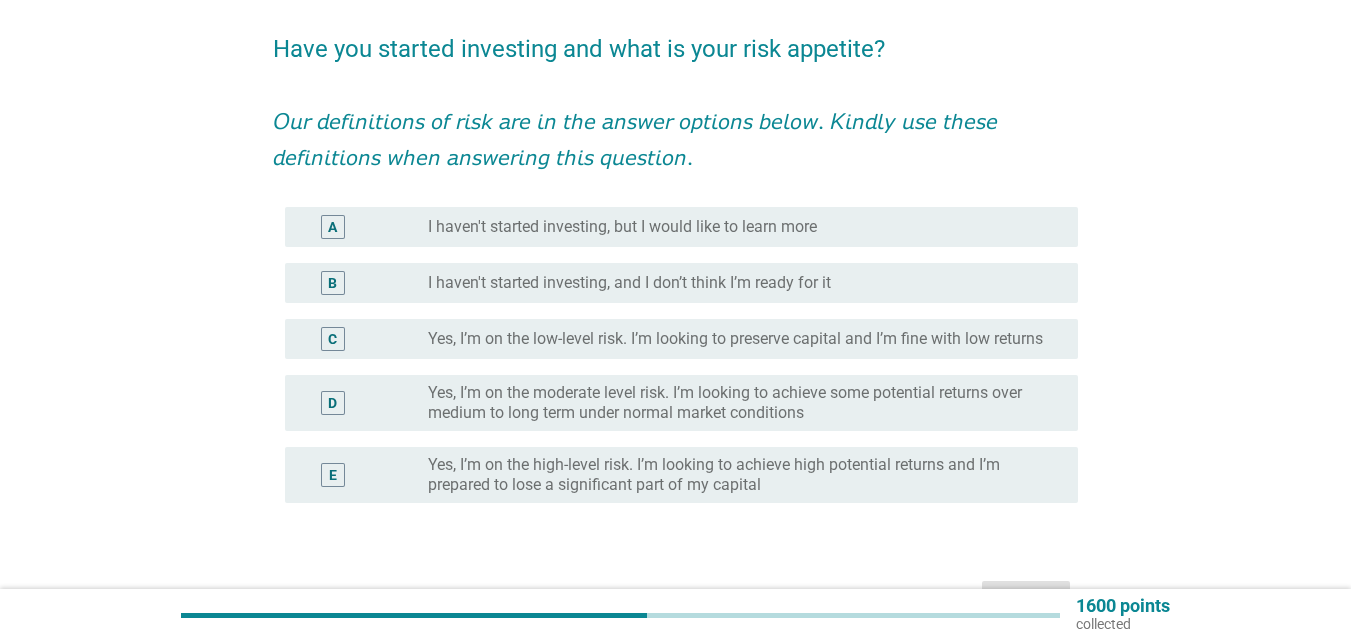 click on "Yes, I’m on the moderate level risk. I’m looking to achieve some potential returns over medium to long term under normal market conditions" at bounding box center (737, 403) 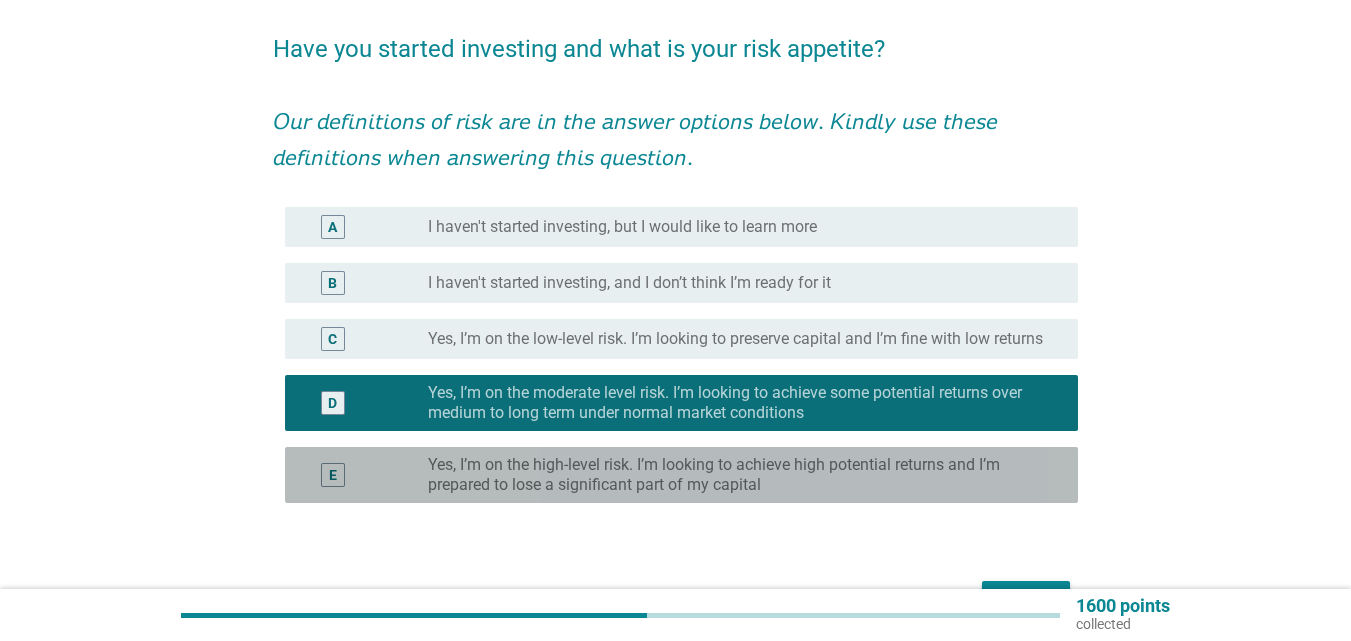 click on "Yes, I’m on the high-level risk. I’m looking to achieve high potential returns and I’m prepared to lose a significant part of my capital" at bounding box center (737, 475) 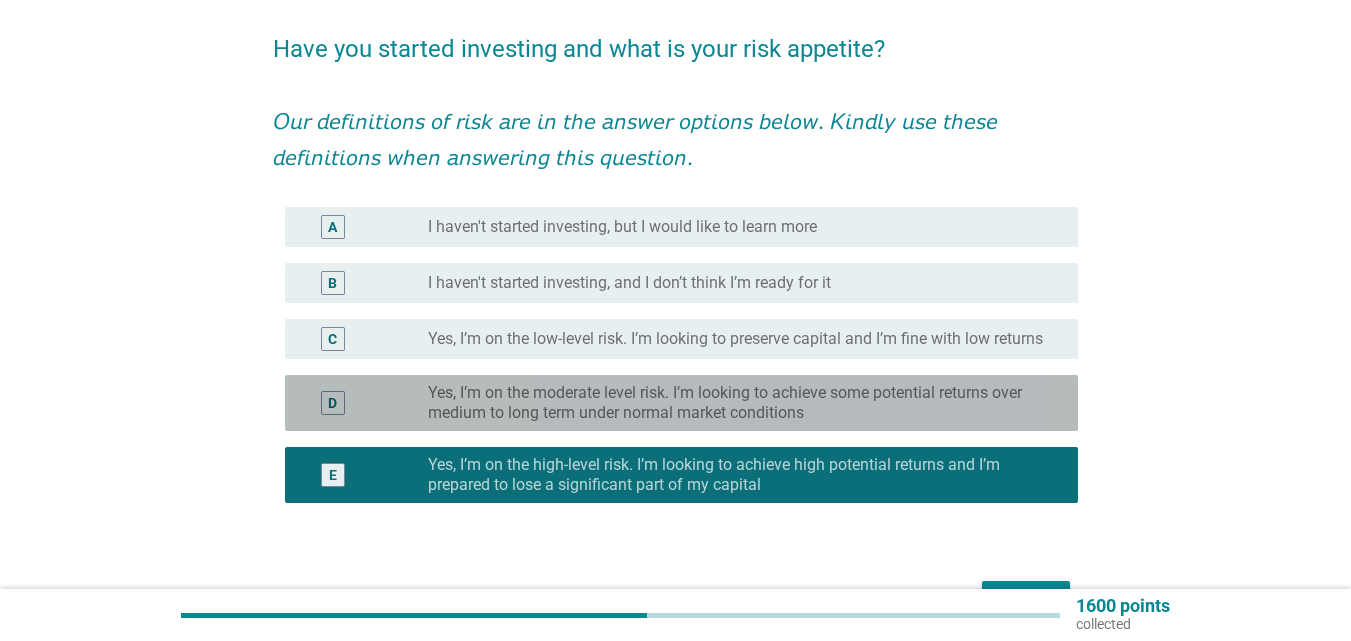 click on "Yes, I’m on the moderate level risk. I’m looking to achieve some potential returns over medium to long term under normal market conditions" at bounding box center (737, 403) 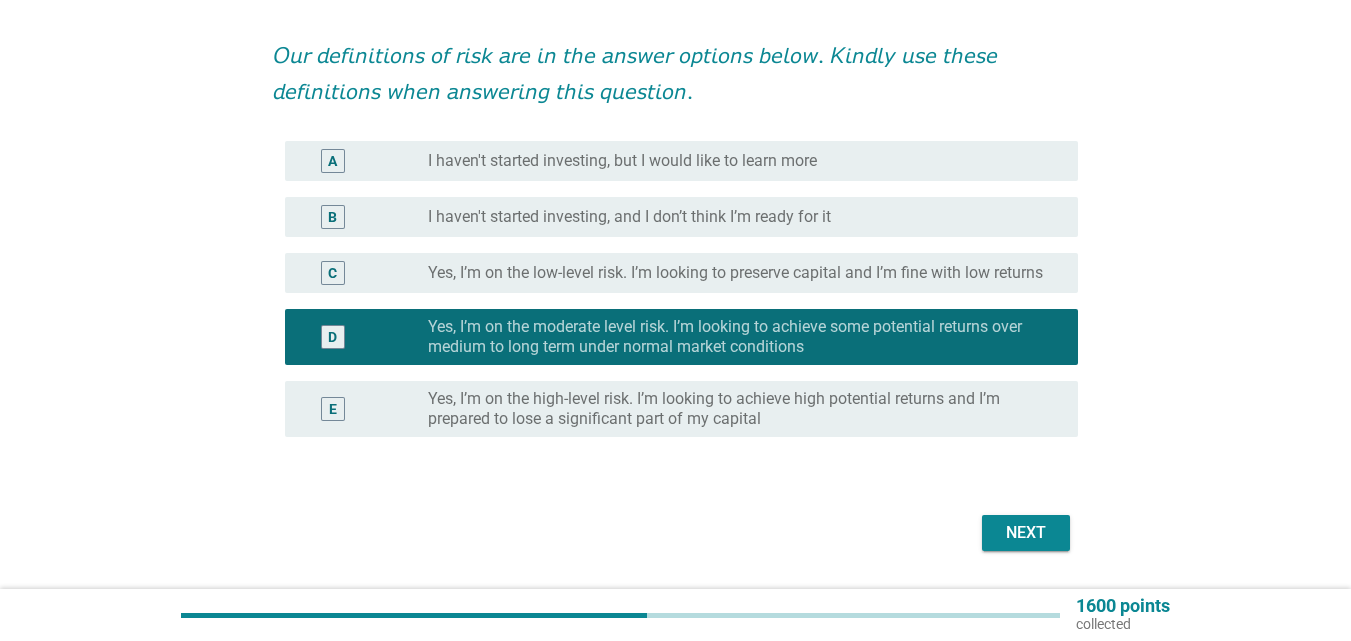 scroll, scrollTop: 279, scrollLeft: 0, axis: vertical 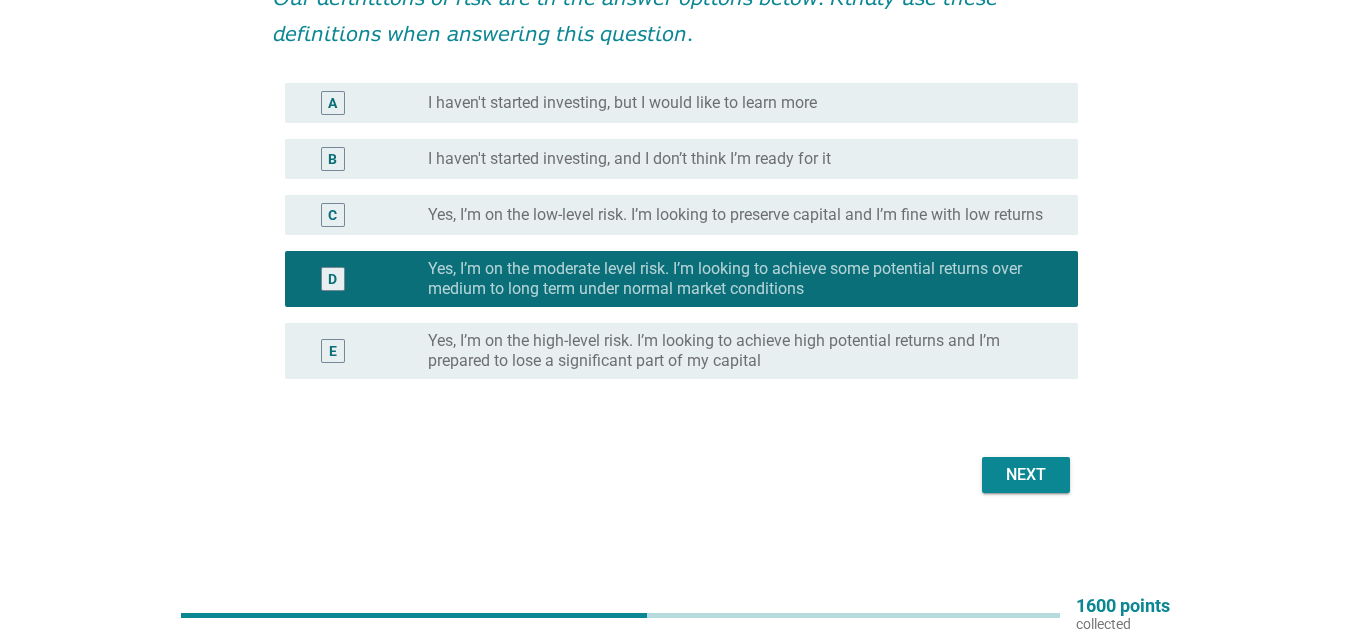 click on "Next" at bounding box center (1026, 475) 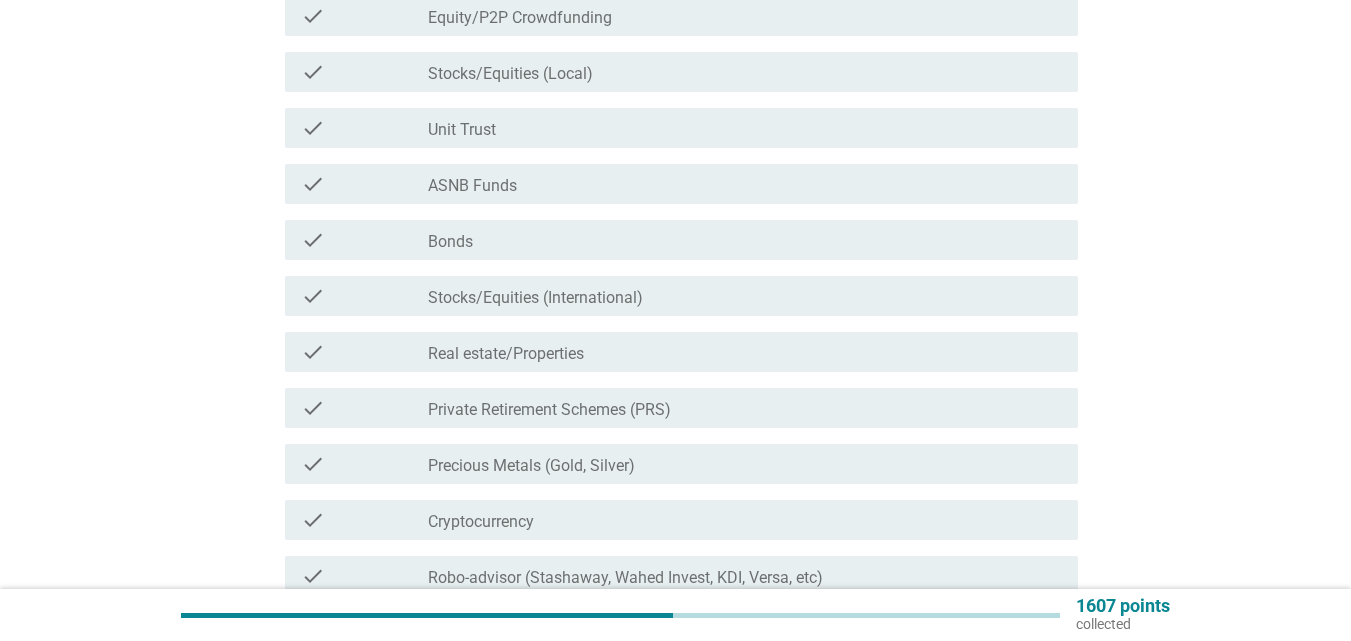 scroll, scrollTop: 0, scrollLeft: 0, axis: both 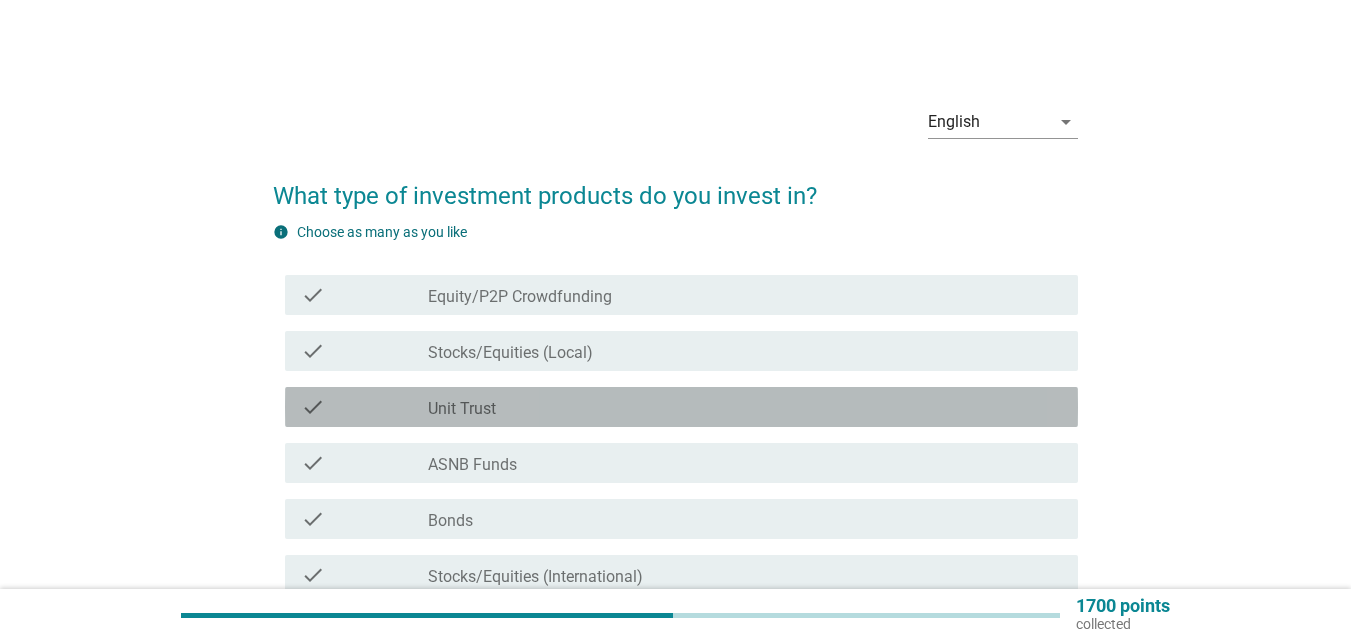 click on "check_box_outline_blank Unit Trust" at bounding box center [745, 407] 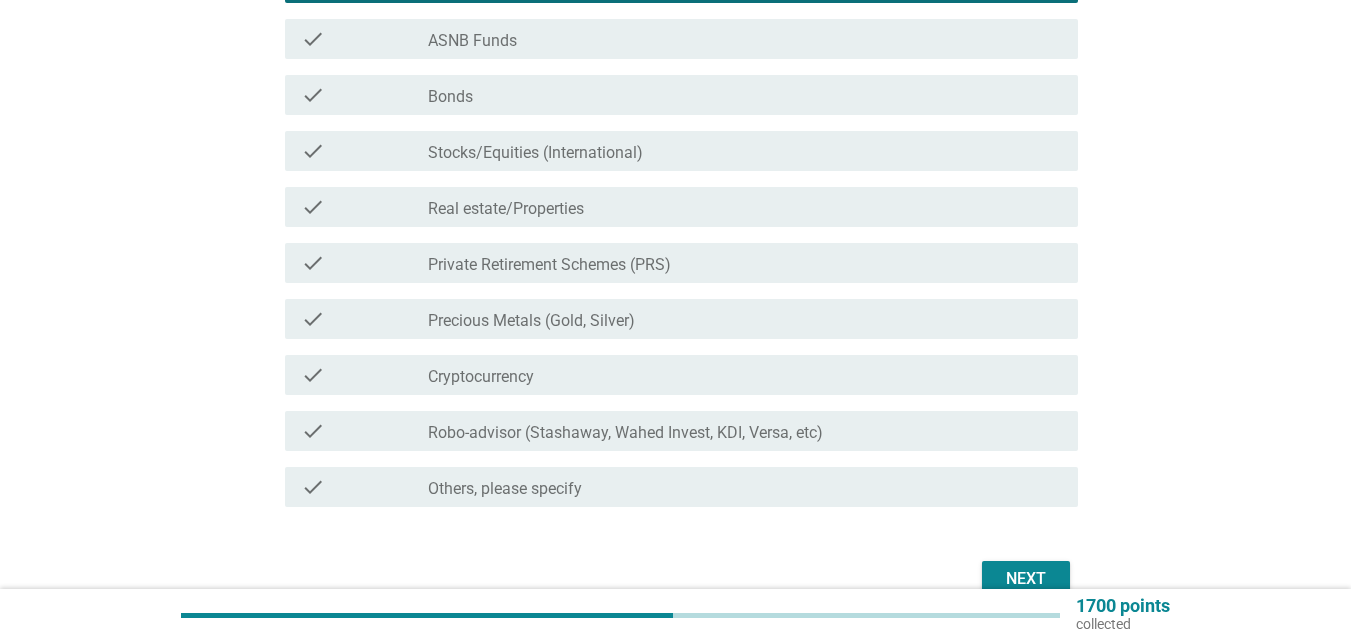 scroll, scrollTop: 447, scrollLeft: 0, axis: vertical 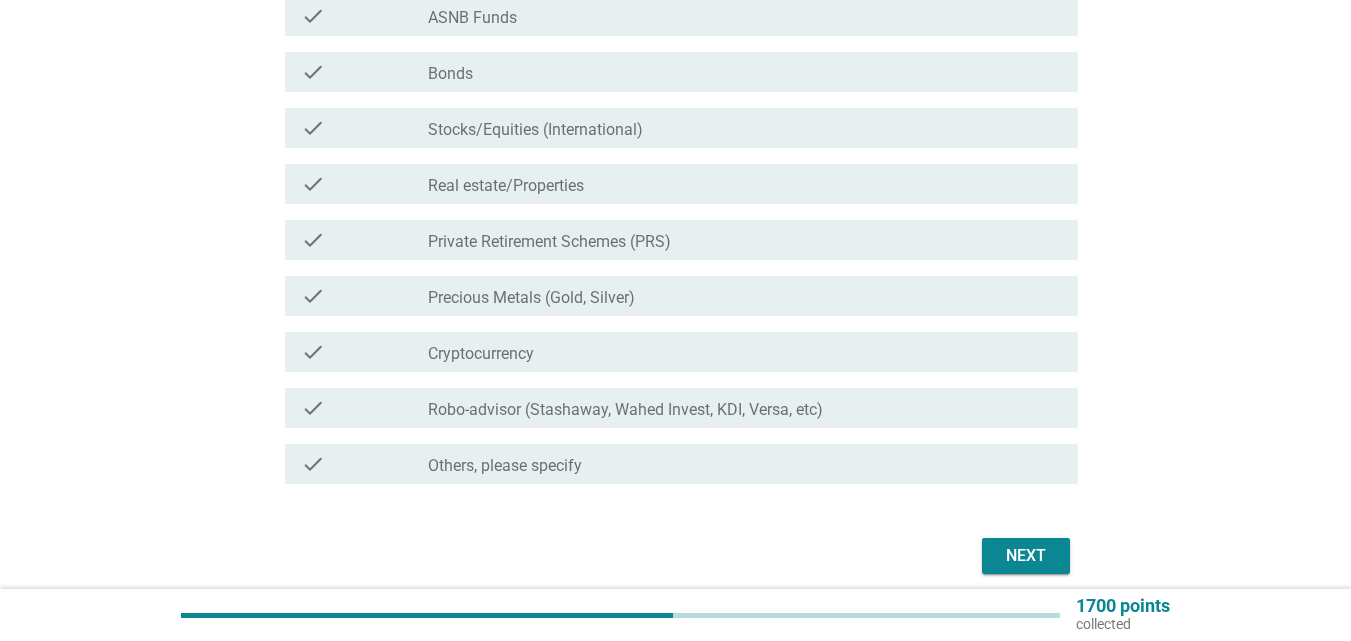 click on "Precious Metals (Gold, Silver)" at bounding box center (531, 298) 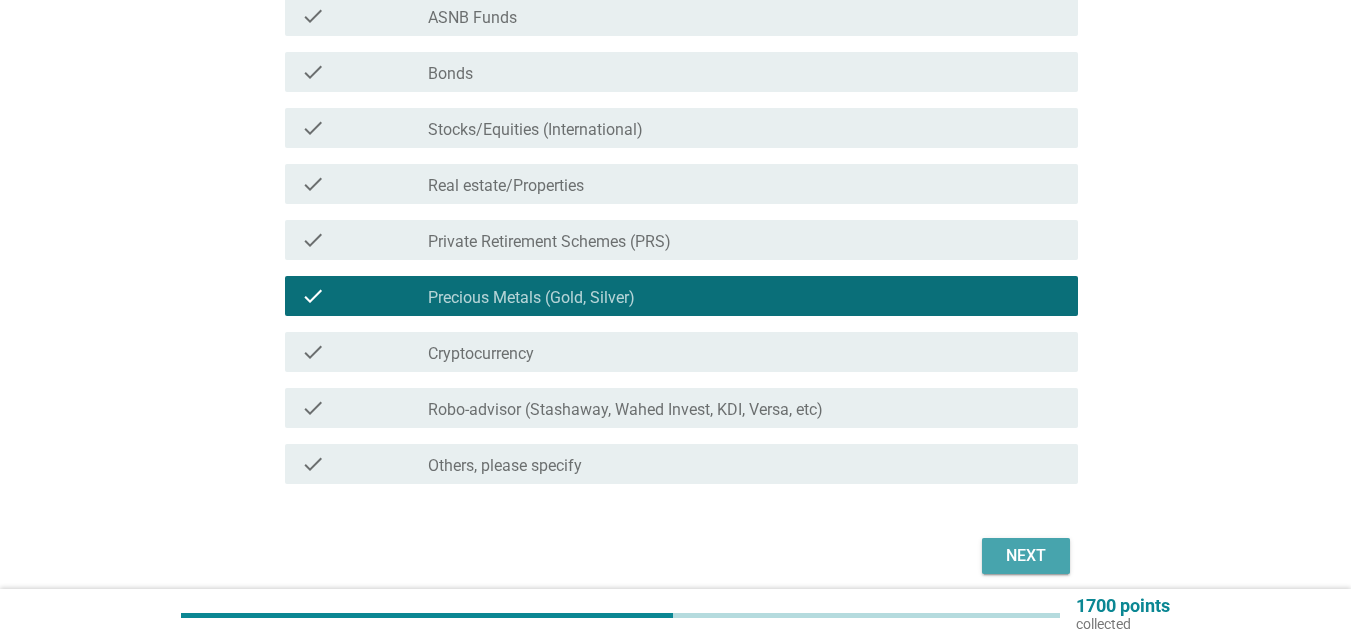 click on "Next" at bounding box center [1026, 556] 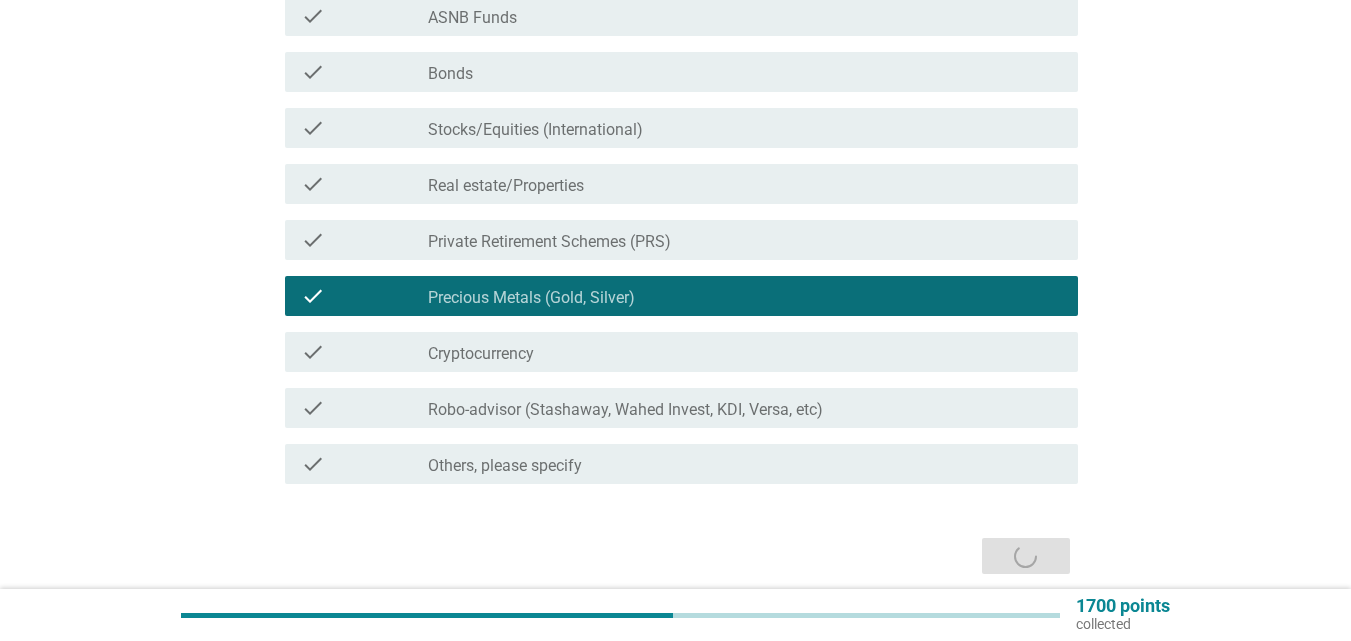 scroll, scrollTop: 0, scrollLeft: 0, axis: both 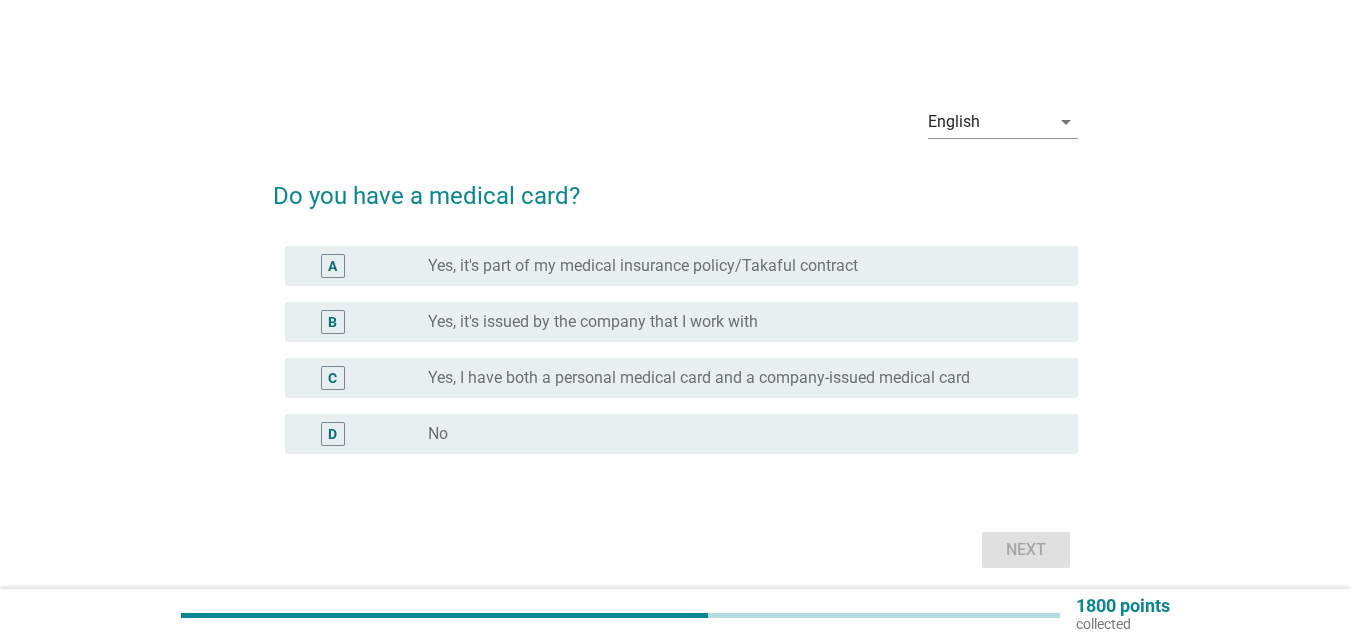 click on "Yes, it's issued by the company that I work with" at bounding box center (593, 322) 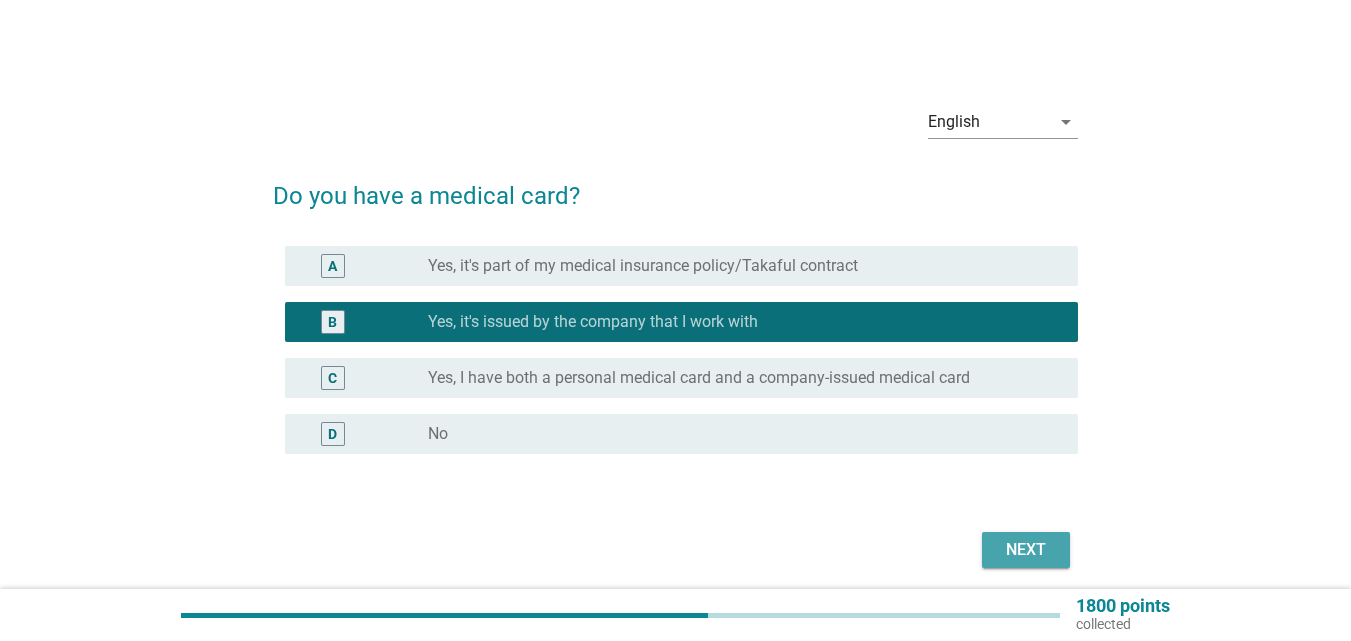click on "Next" at bounding box center (1026, 550) 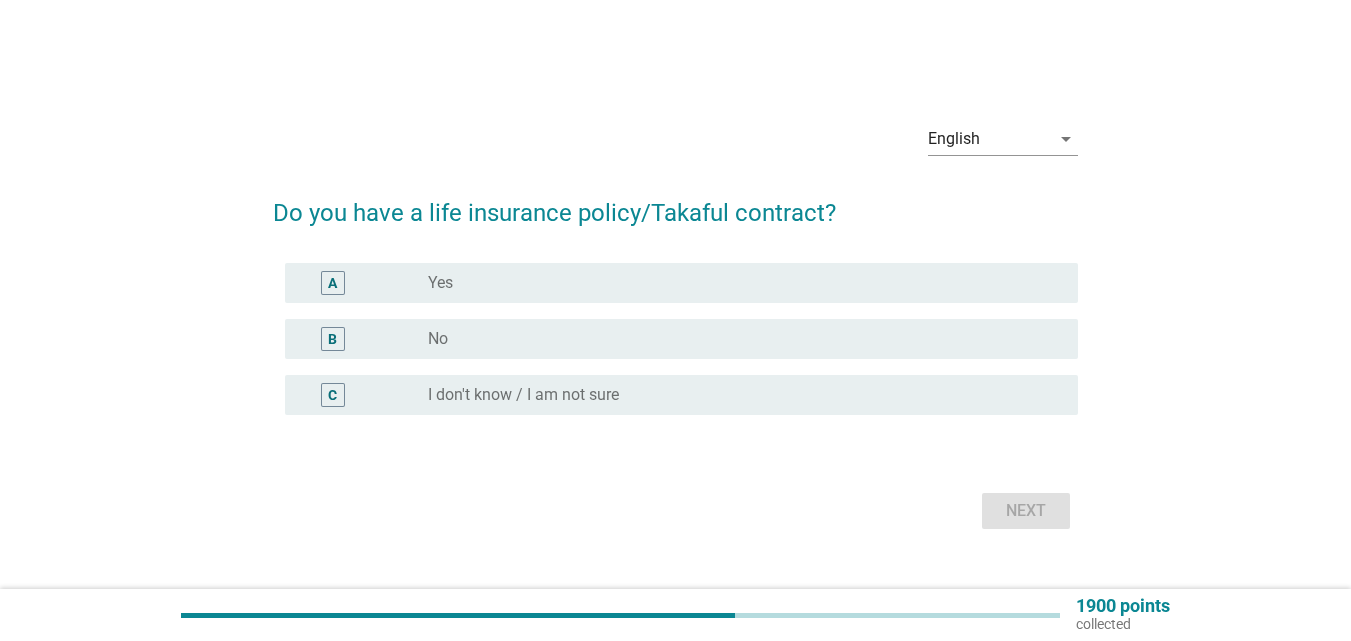 click on "B     radio_button_unchecked No" at bounding box center (681, 339) 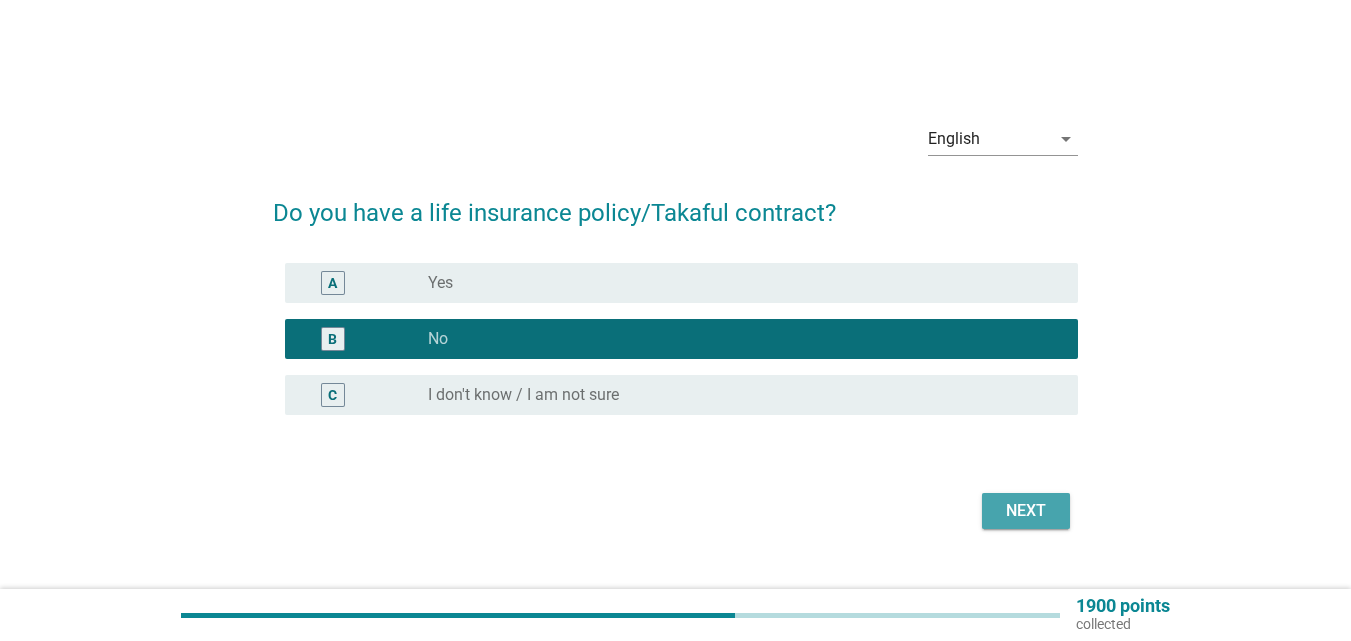 click on "Next" at bounding box center (1026, 511) 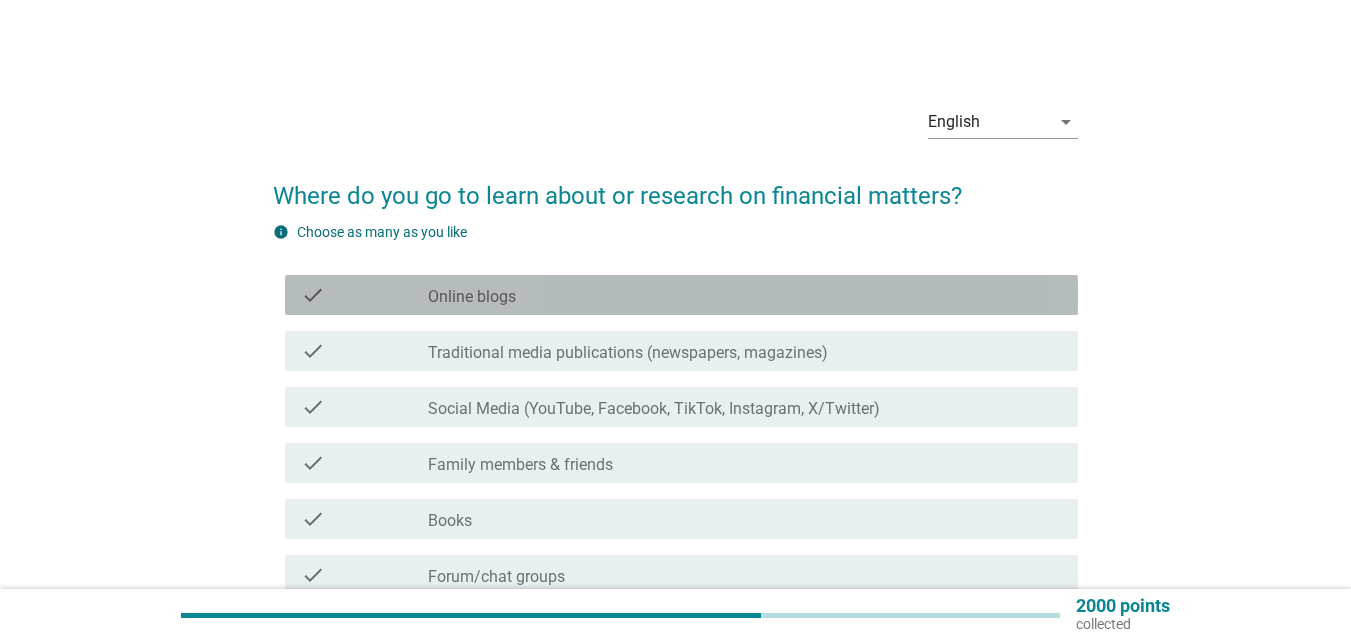 click on "Online blogs" at bounding box center (472, 297) 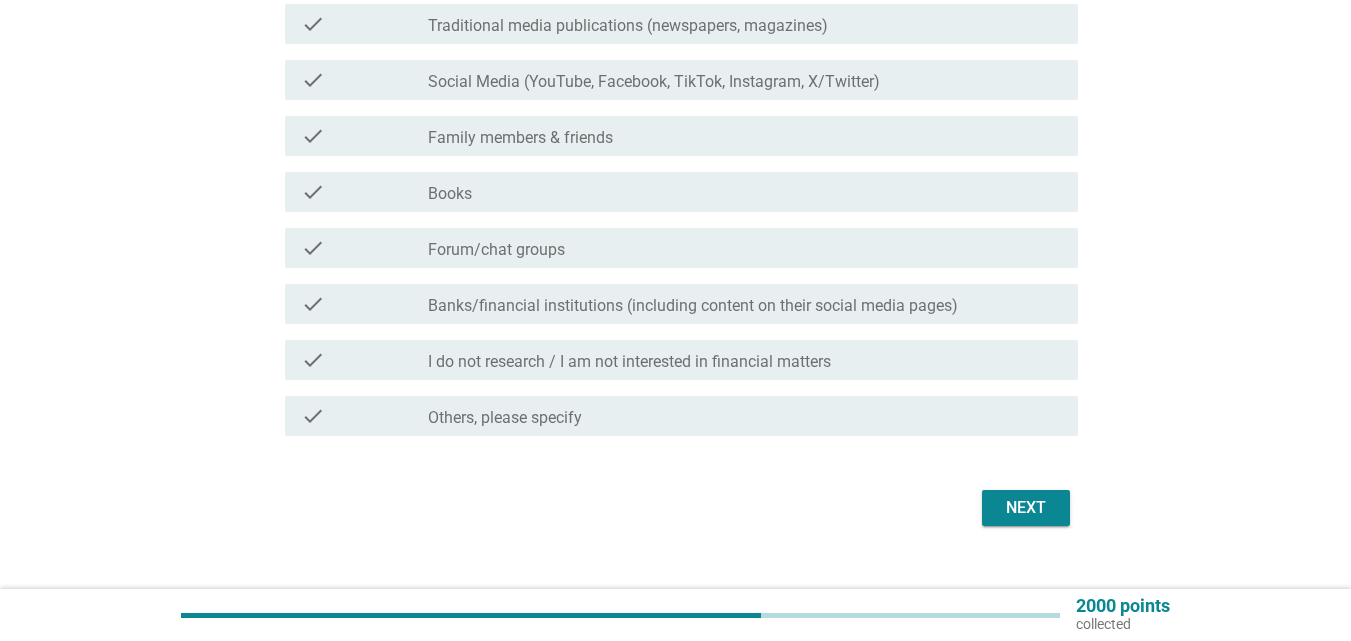 scroll, scrollTop: 360, scrollLeft: 0, axis: vertical 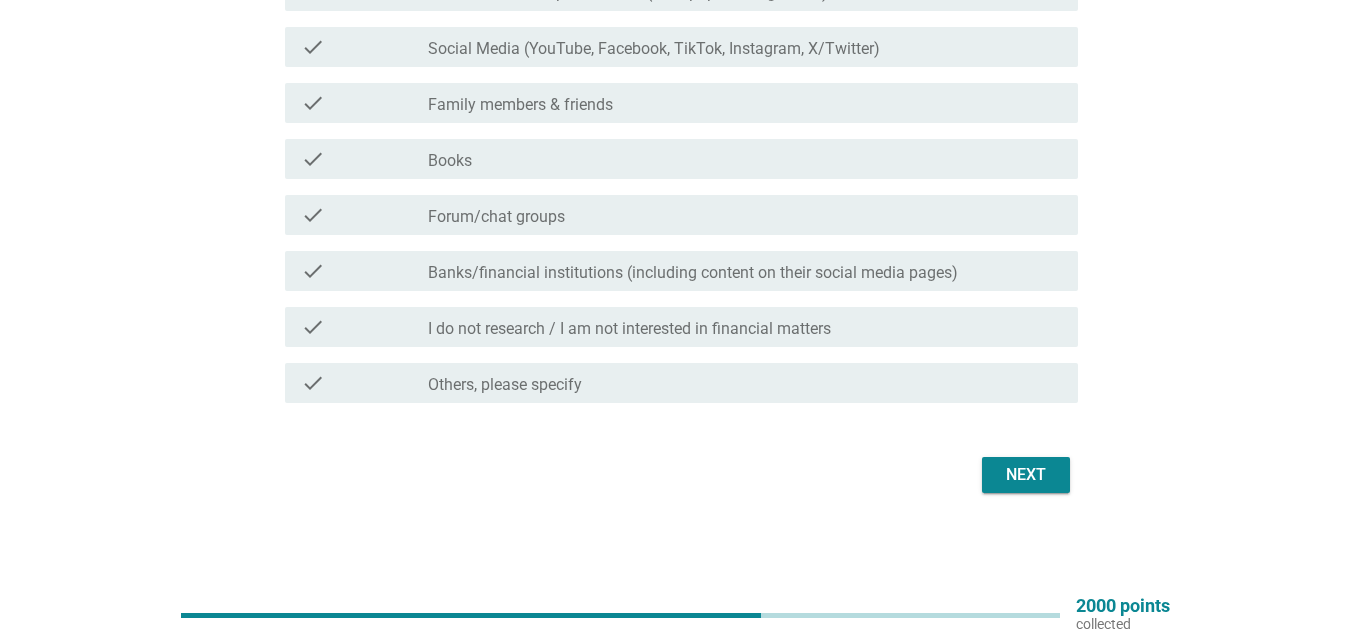 click on "Next" at bounding box center (1026, 475) 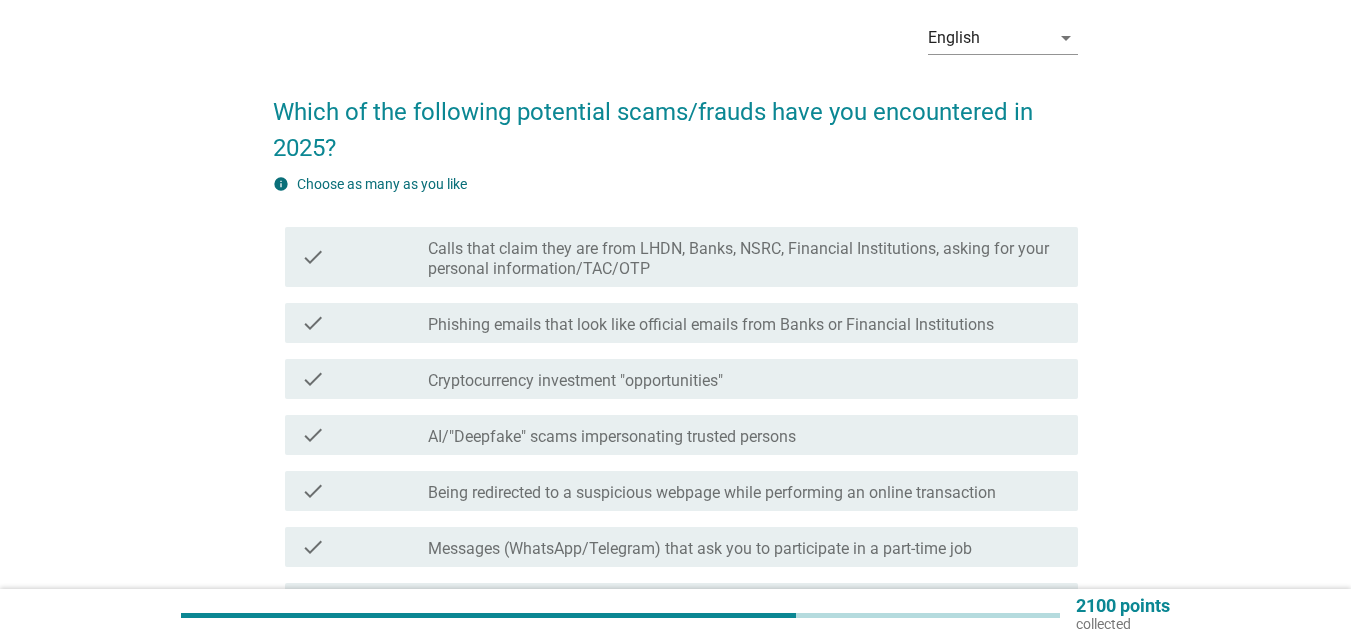 scroll, scrollTop: 128, scrollLeft: 0, axis: vertical 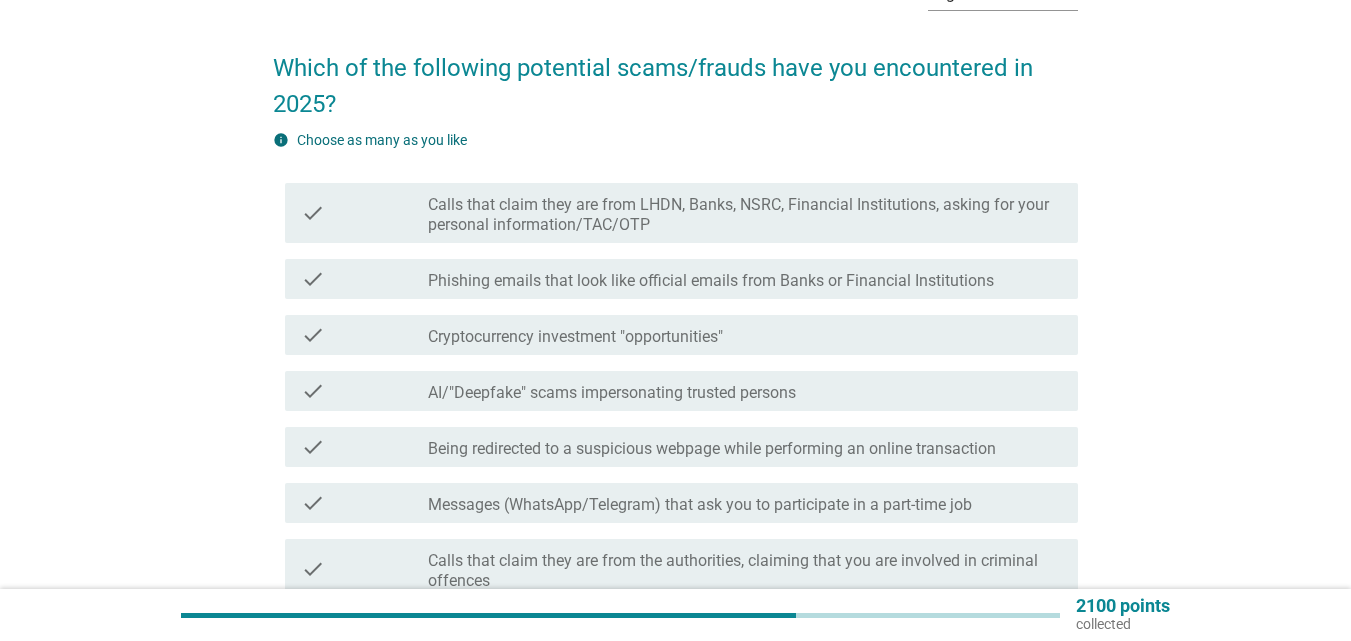 click on "Phishing emails that look like official emails from Banks or Financial Institutions" at bounding box center [711, 281] 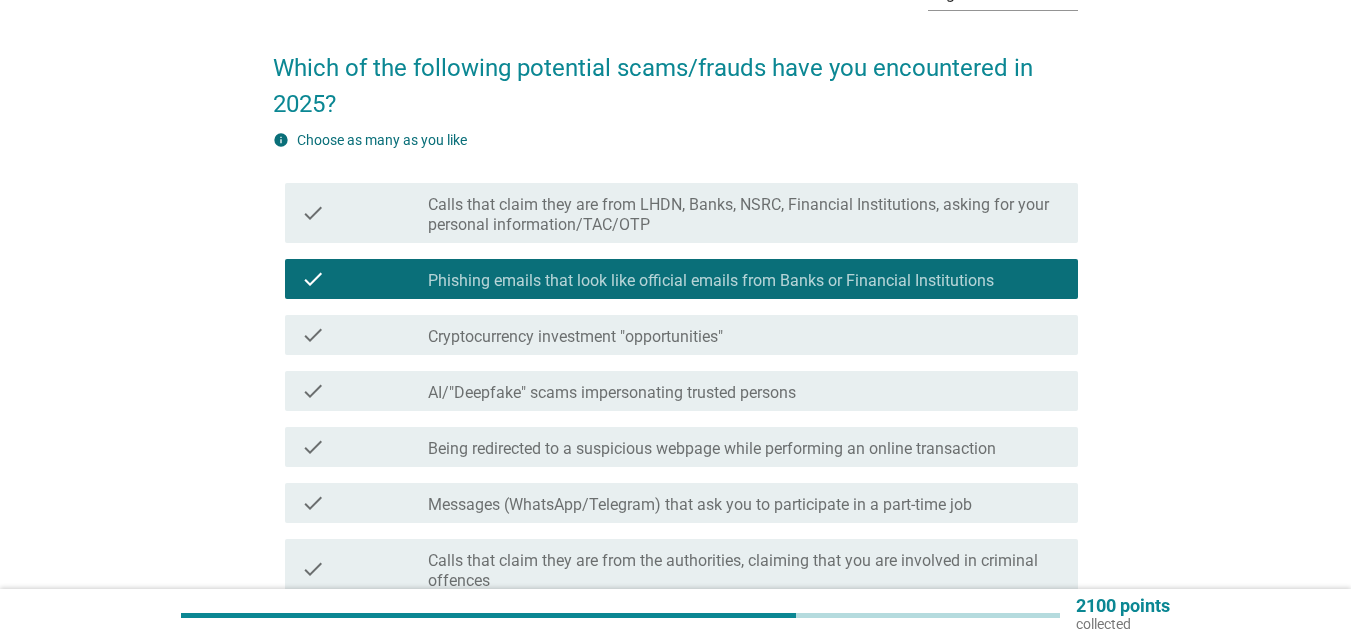 click on "AI/"Deepfake" scams impersonating trusted persons" at bounding box center [612, 393] 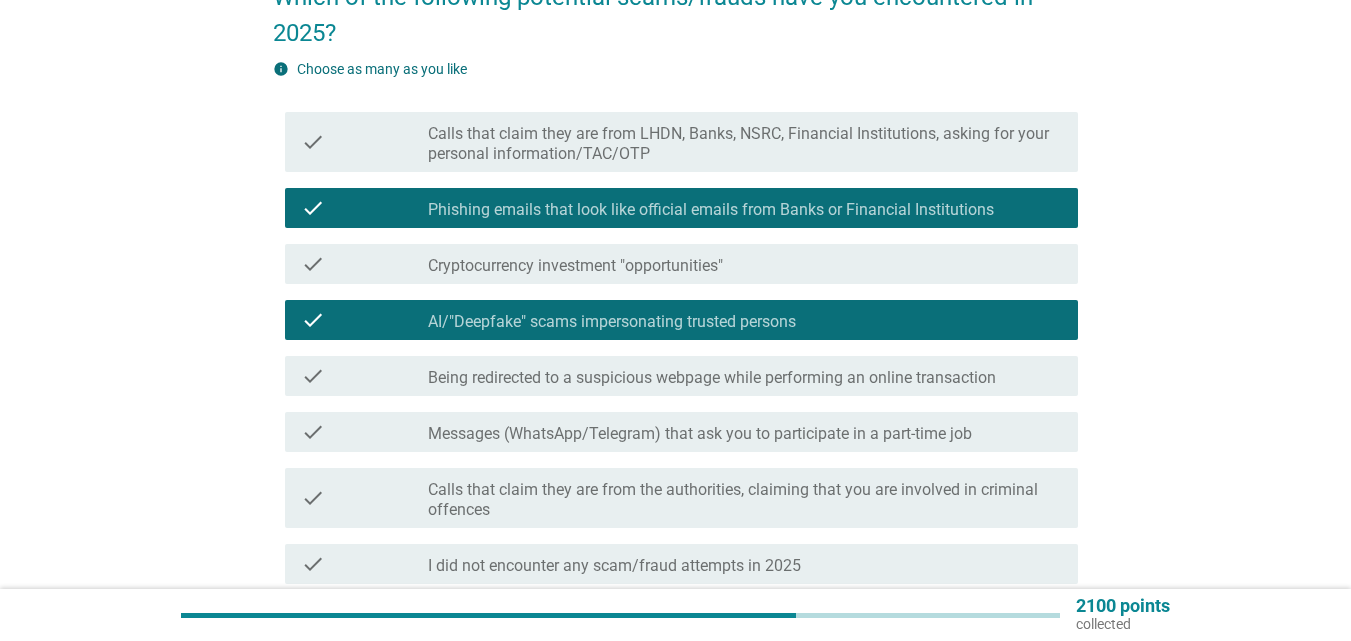 scroll, scrollTop: 228, scrollLeft: 0, axis: vertical 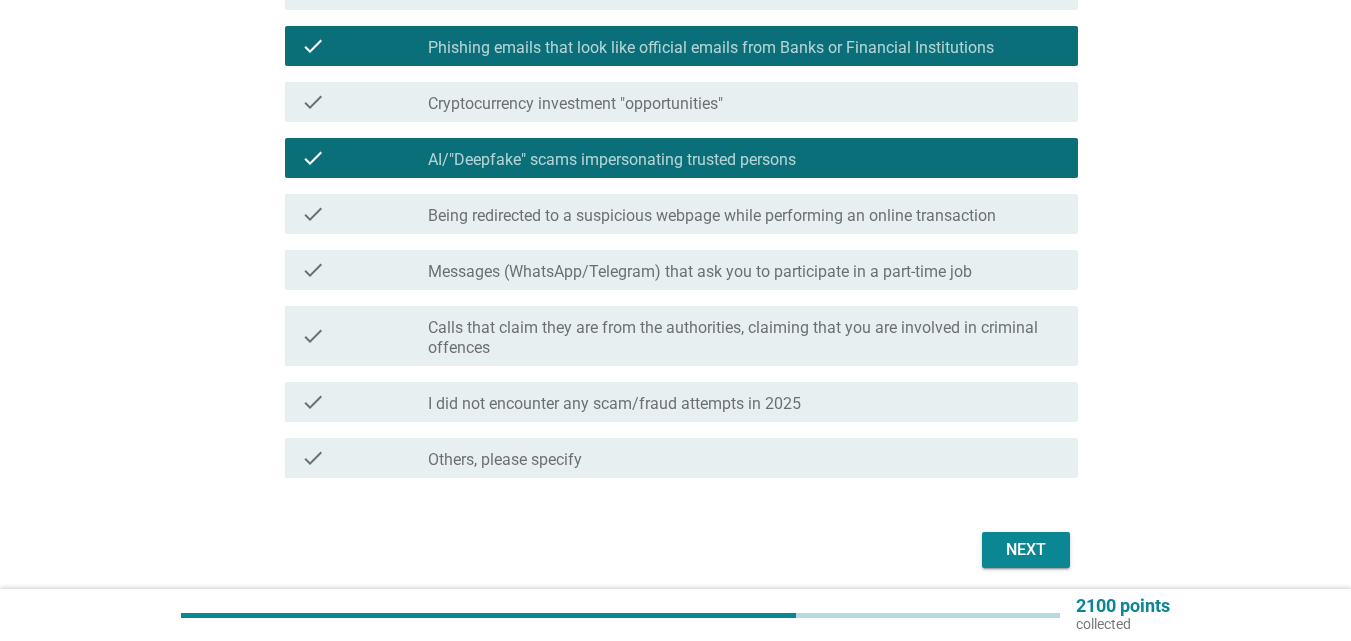 click on "Next" at bounding box center (1026, 550) 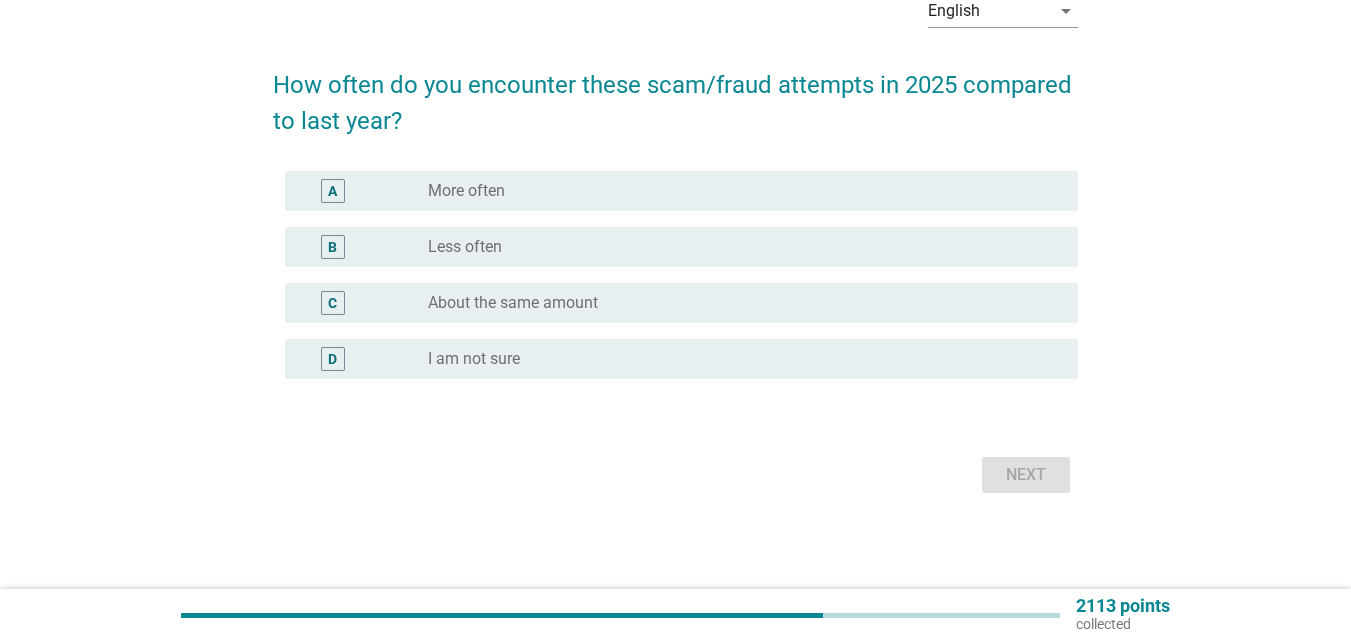 scroll, scrollTop: 0, scrollLeft: 0, axis: both 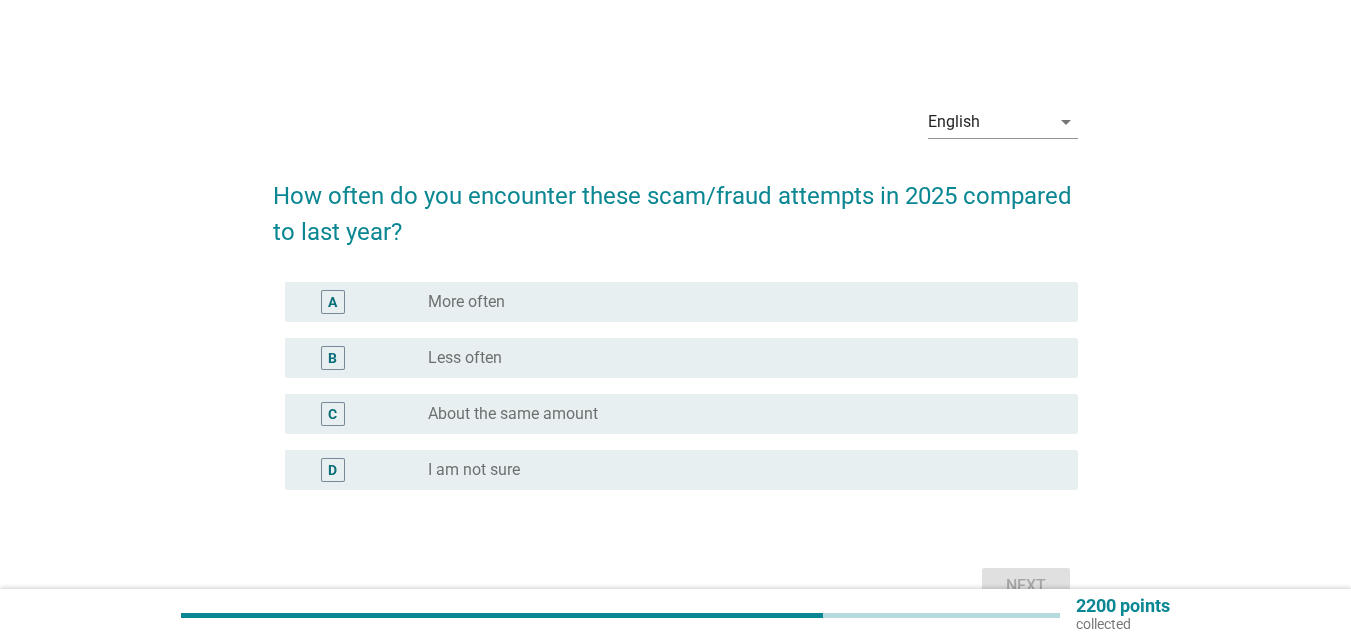 click on "radio_button_unchecked More often" at bounding box center (737, 302) 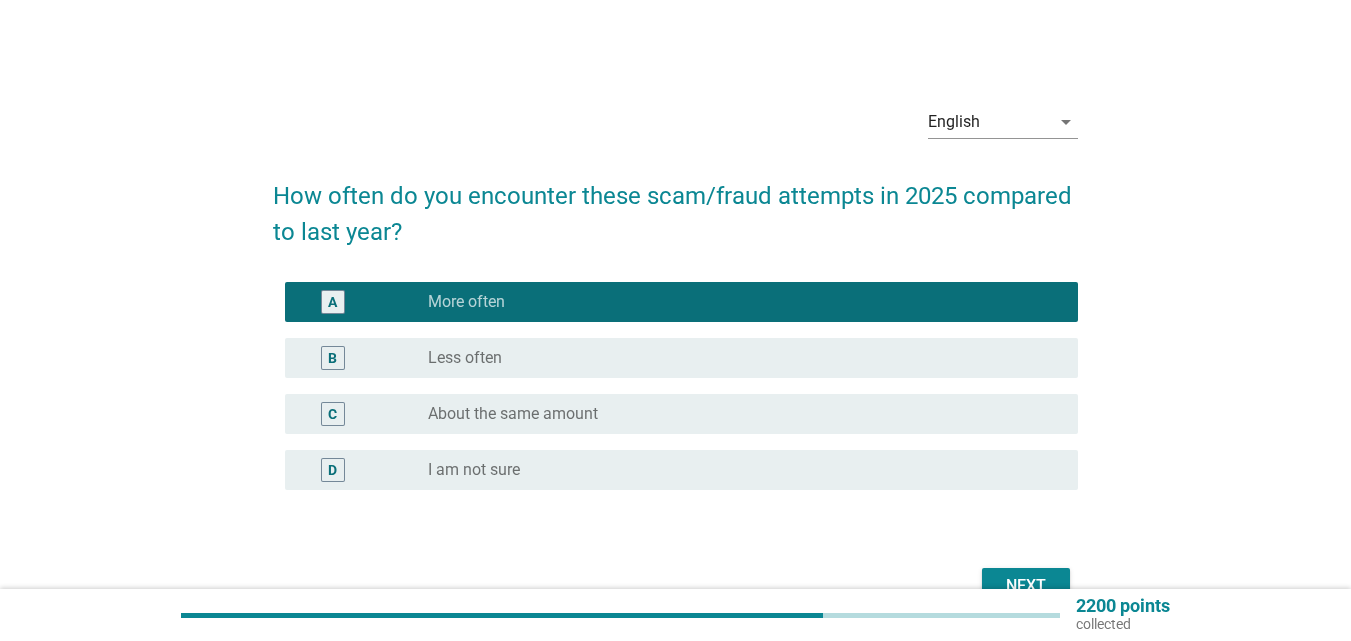 click on "Next" at bounding box center [1026, 586] 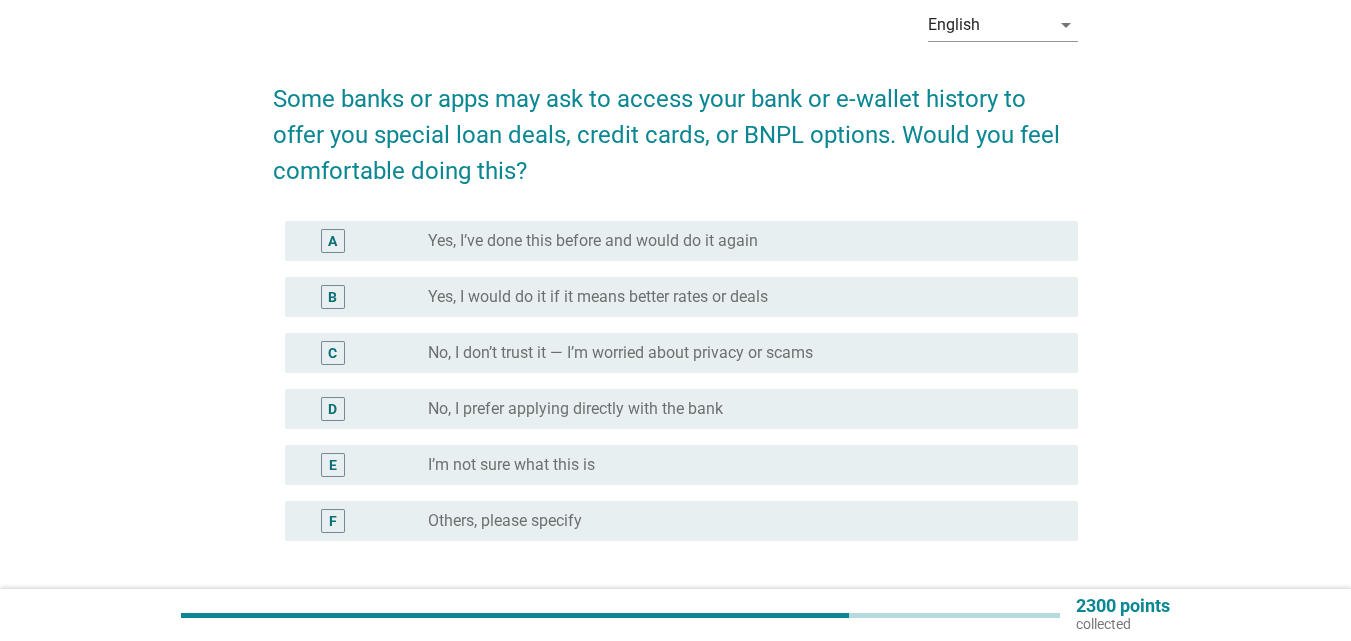 scroll, scrollTop: 100, scrollLeft: 0, axis: vertical 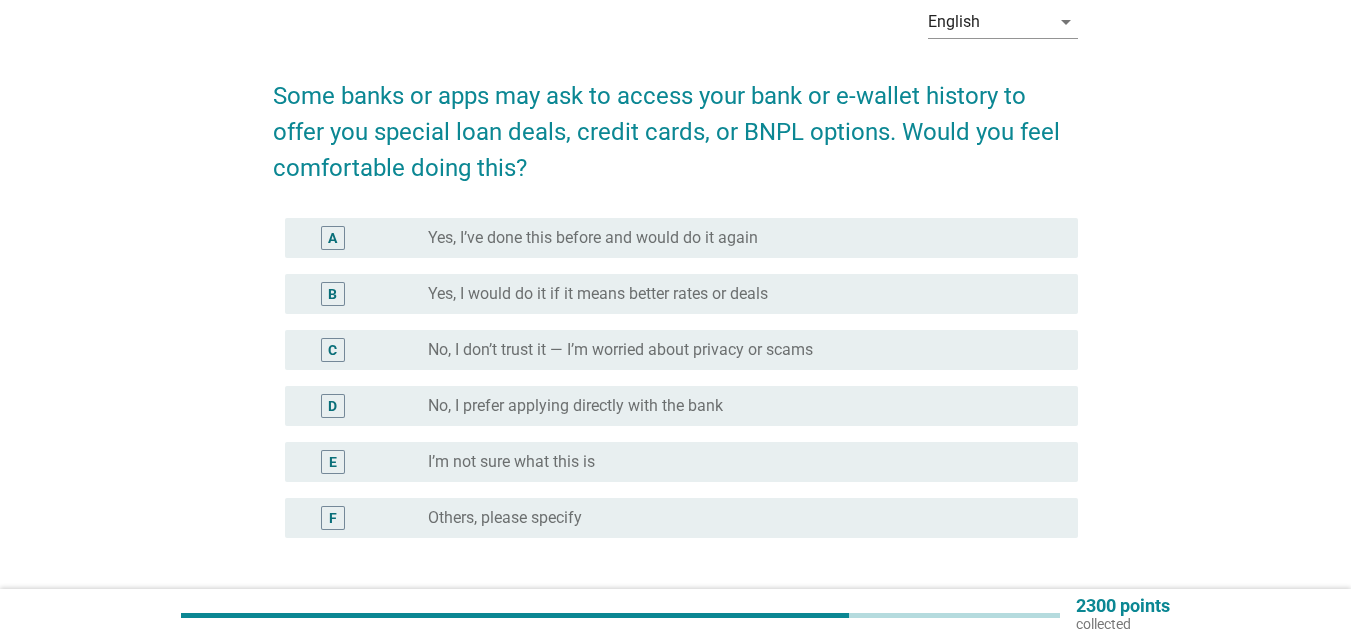 click on "No, I don’t trust it — I’m worried about privacy or scams" at bounding box center [620, 350] 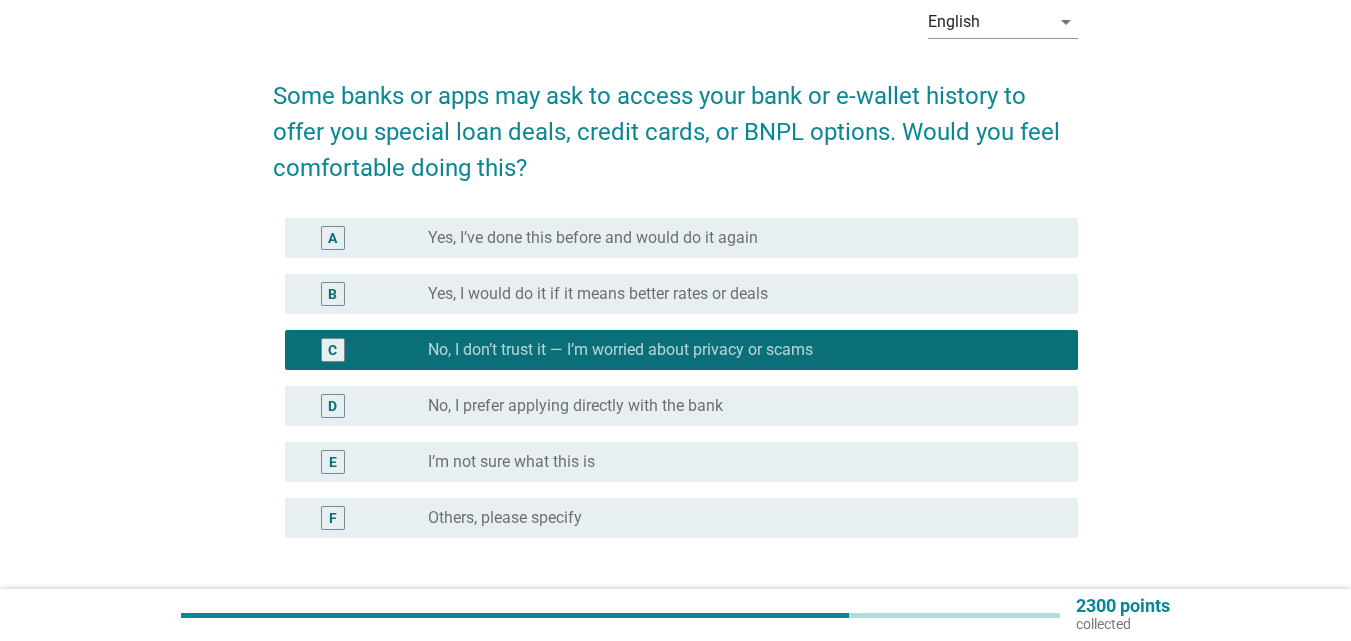 scroll, scrollTop: 259, scrollLeft: 0, axis: vertical 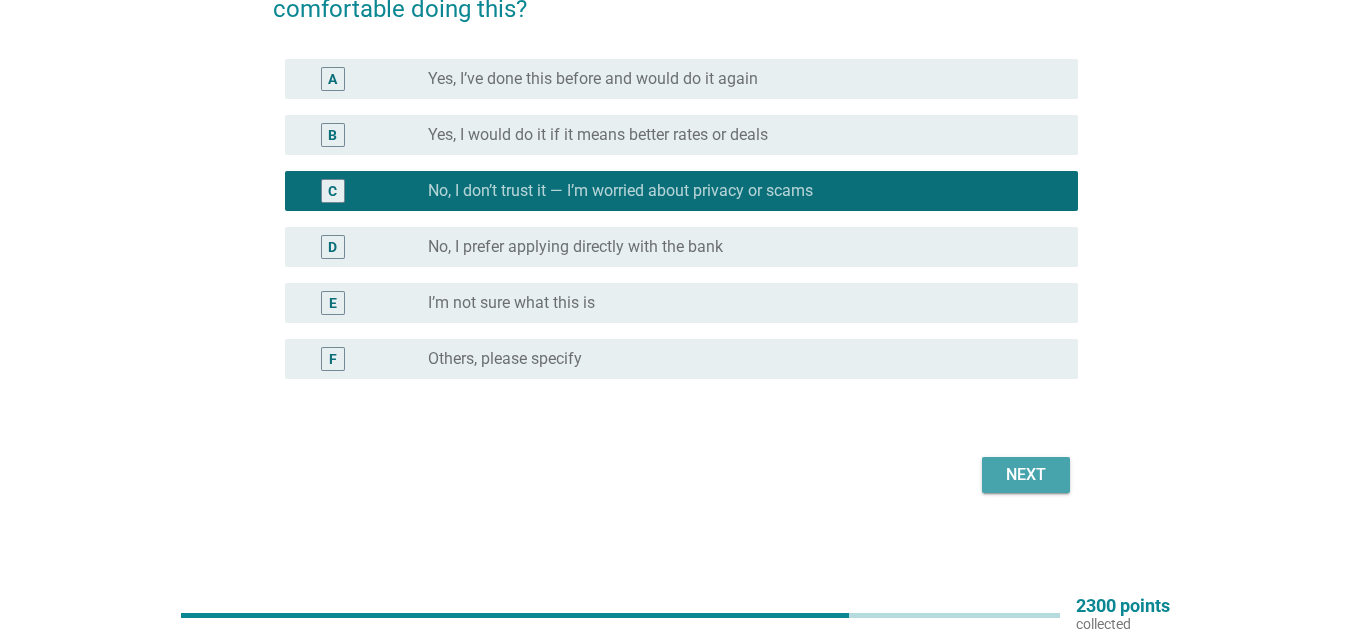 click on "Next" at bounding box center [1026, 475] 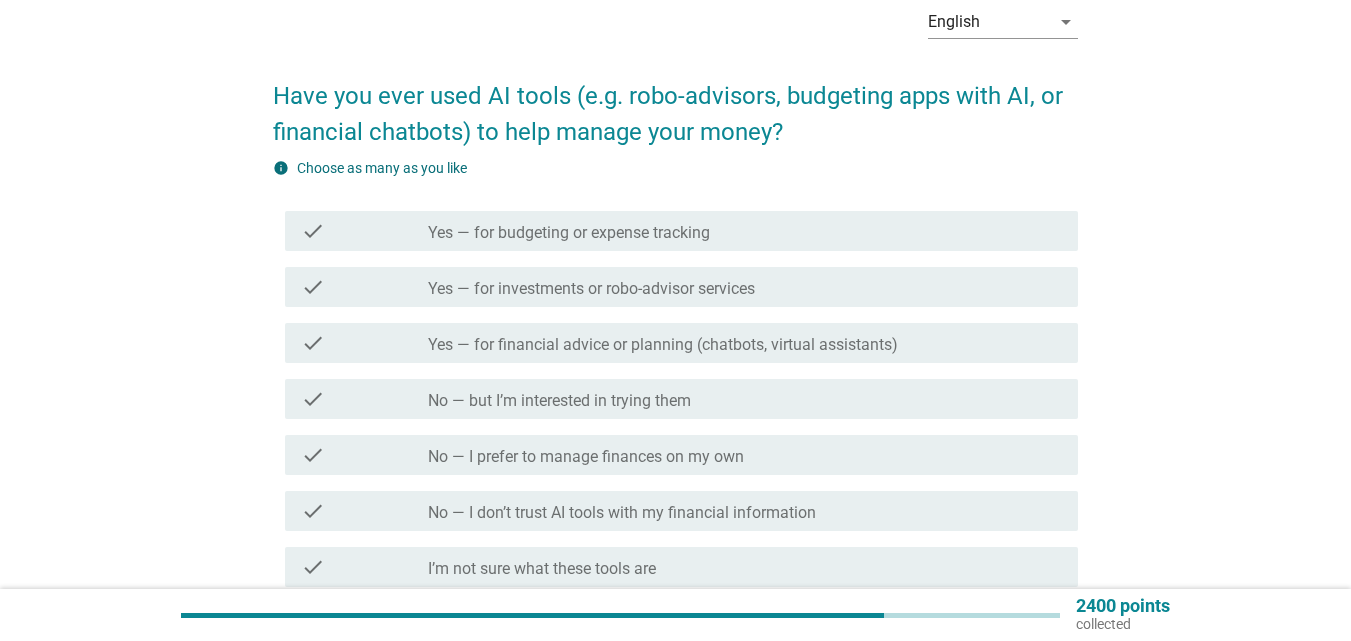 scroll, scrollTop: 200, scrollLeft: 0, axis: vertical 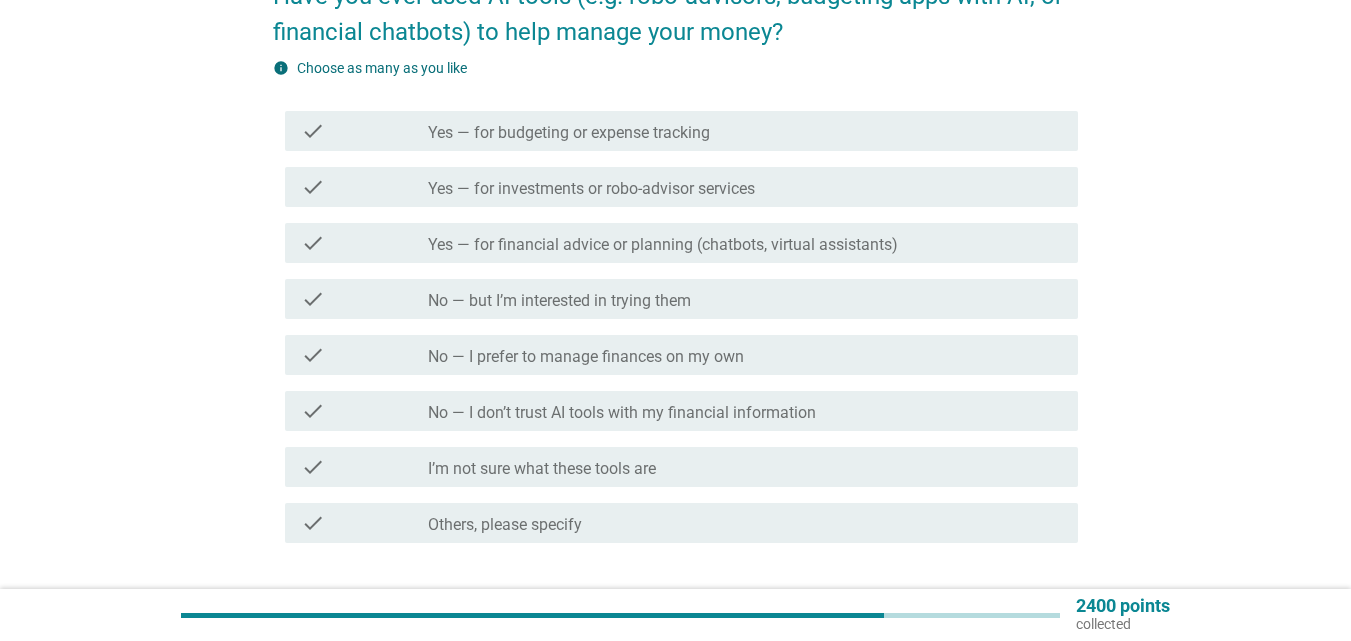 click on "No — but I’m interested in trying them" at bounding box center (559, 301) 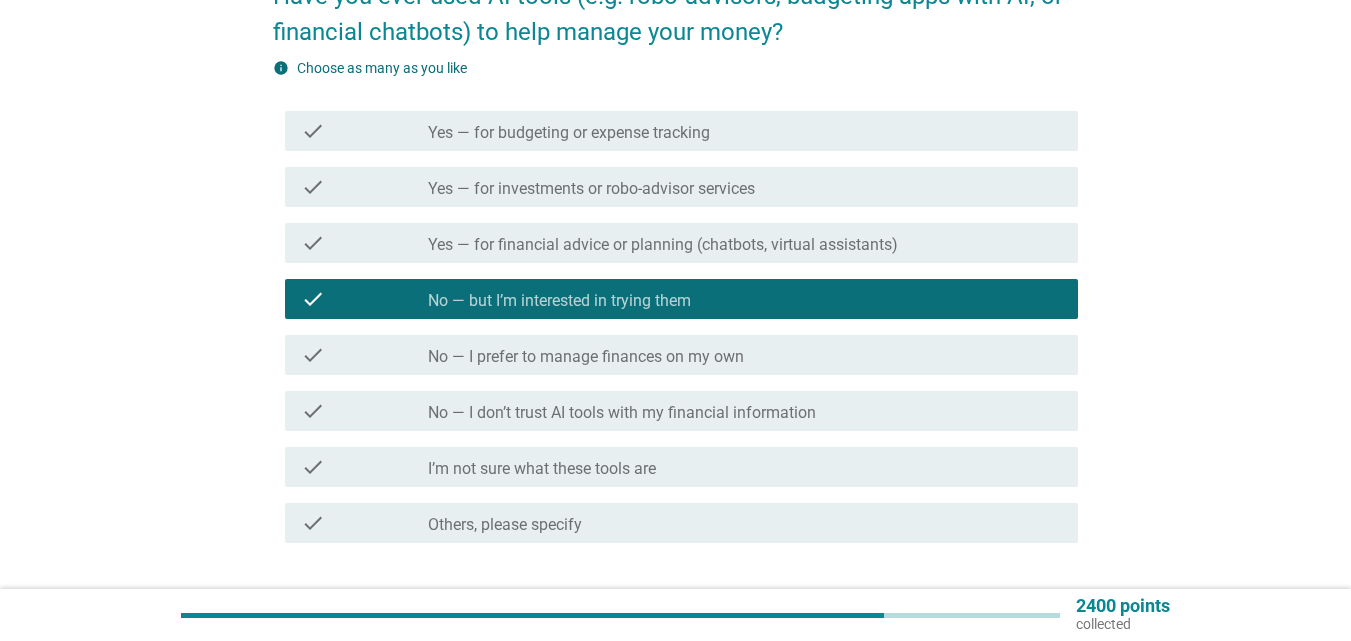 scroll, scrollTop: 340, scrollLeft: 0, axis: vertical 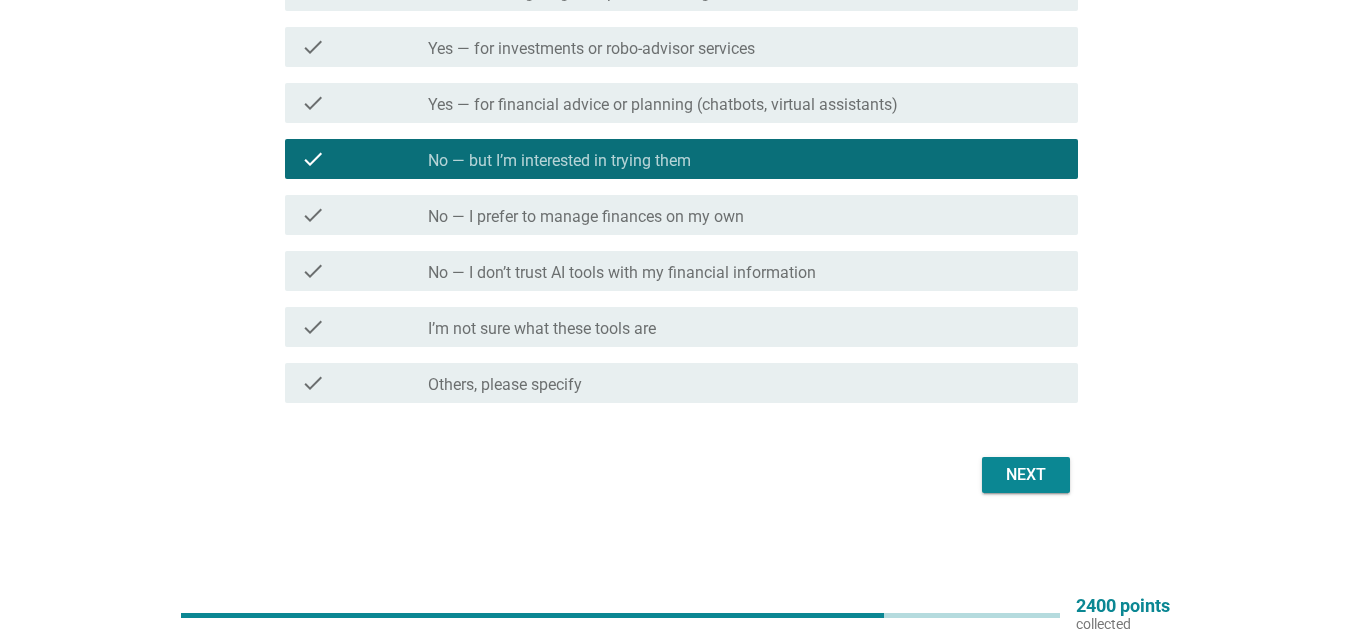 click on "Next" at bounding box center (1026, 475) 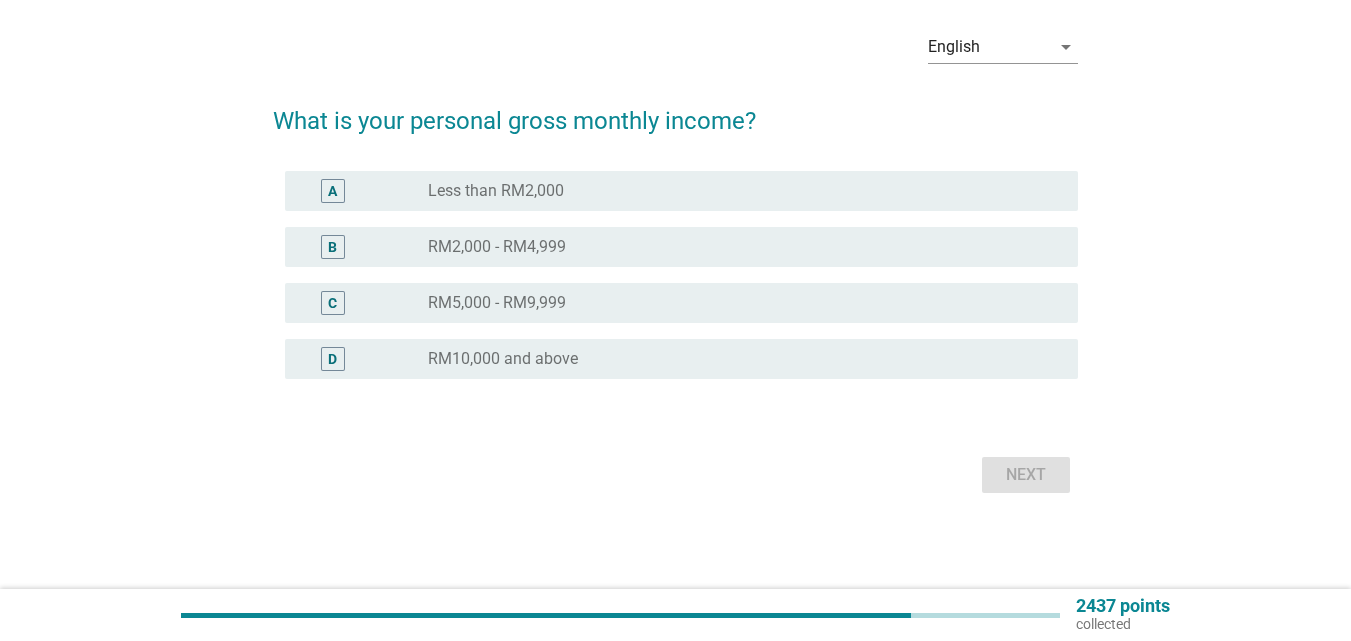 scroll, scrollTop: 0, scrollLeft: 0, axis: both 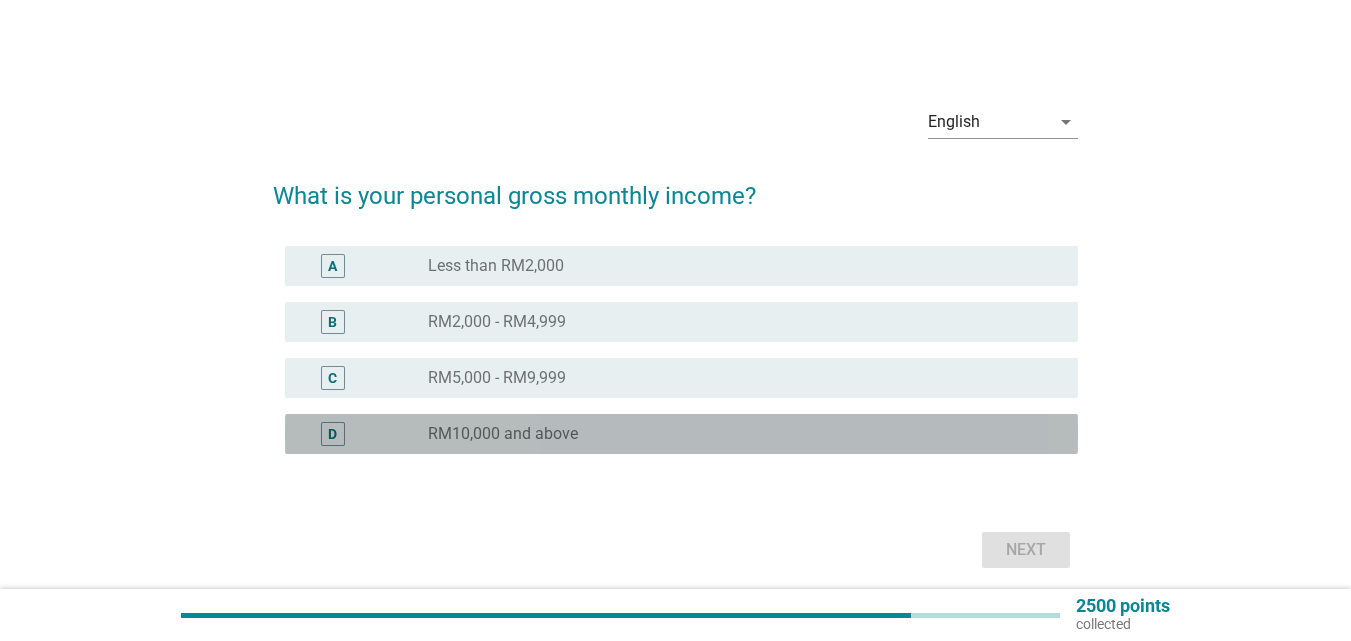 click on "RM10,000 and above" at bounding box center (503, 434) 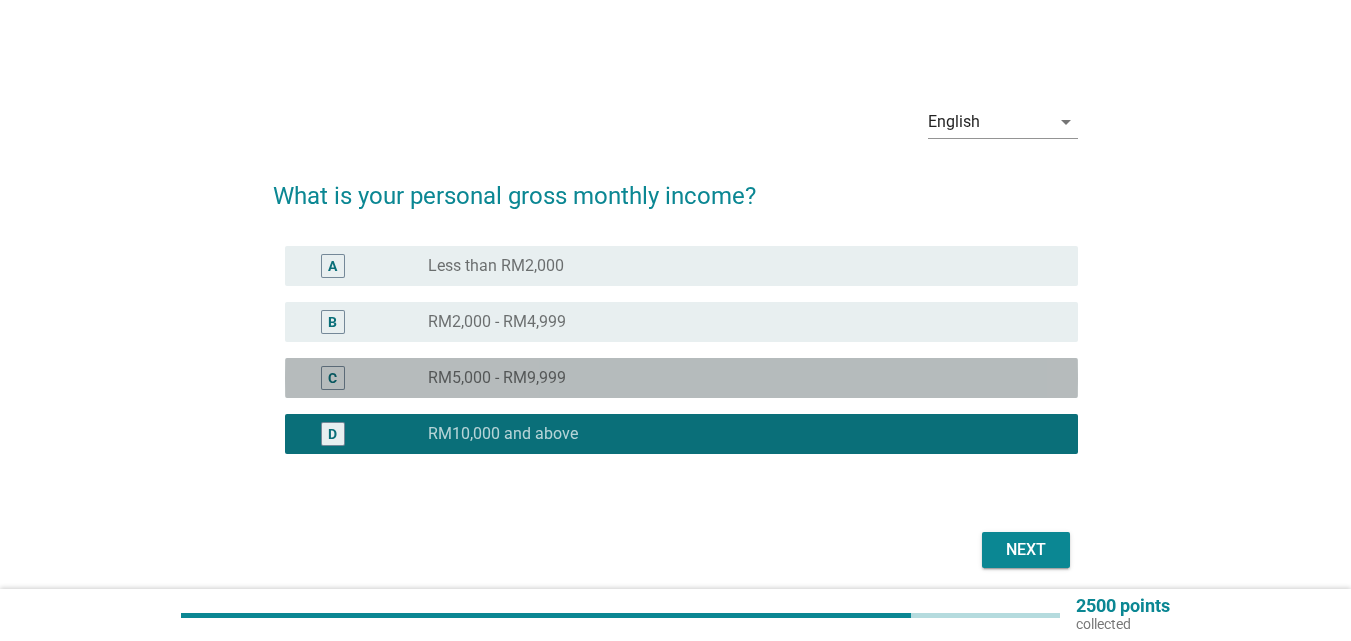 click on "radio_button_unchecked RM5,000 - RM9,999" at bounding box center (737, 378) 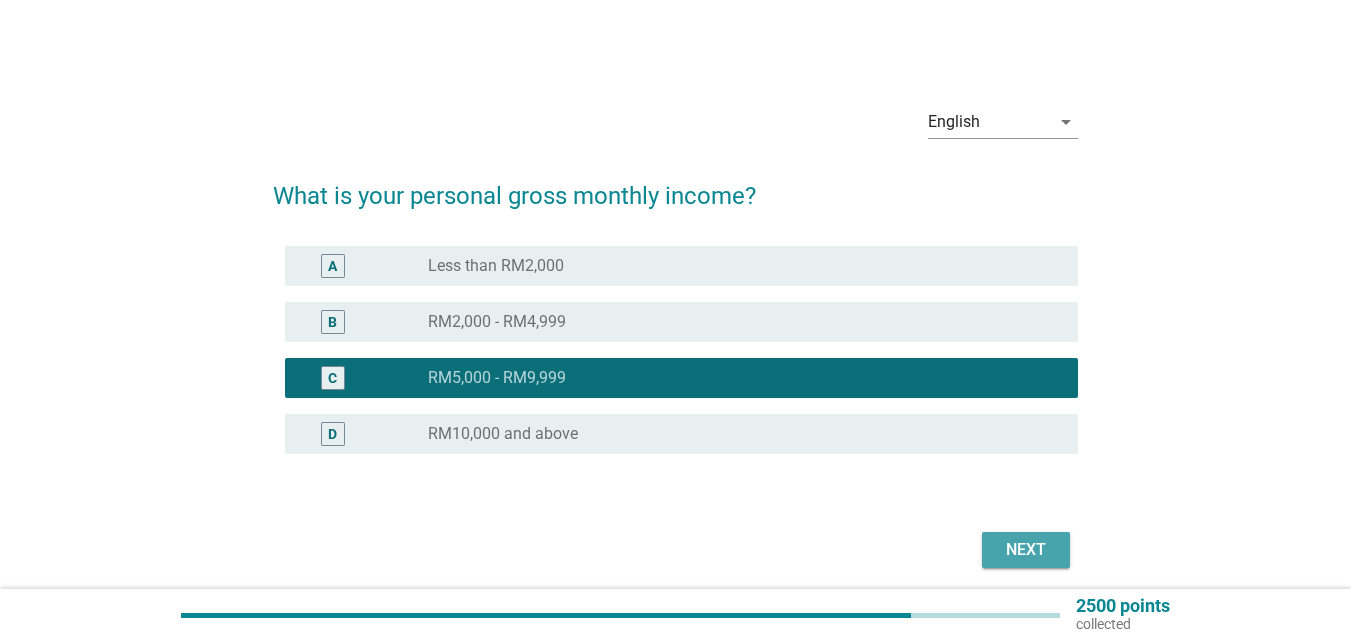click on "Next" at bounding box center [1026, 550] 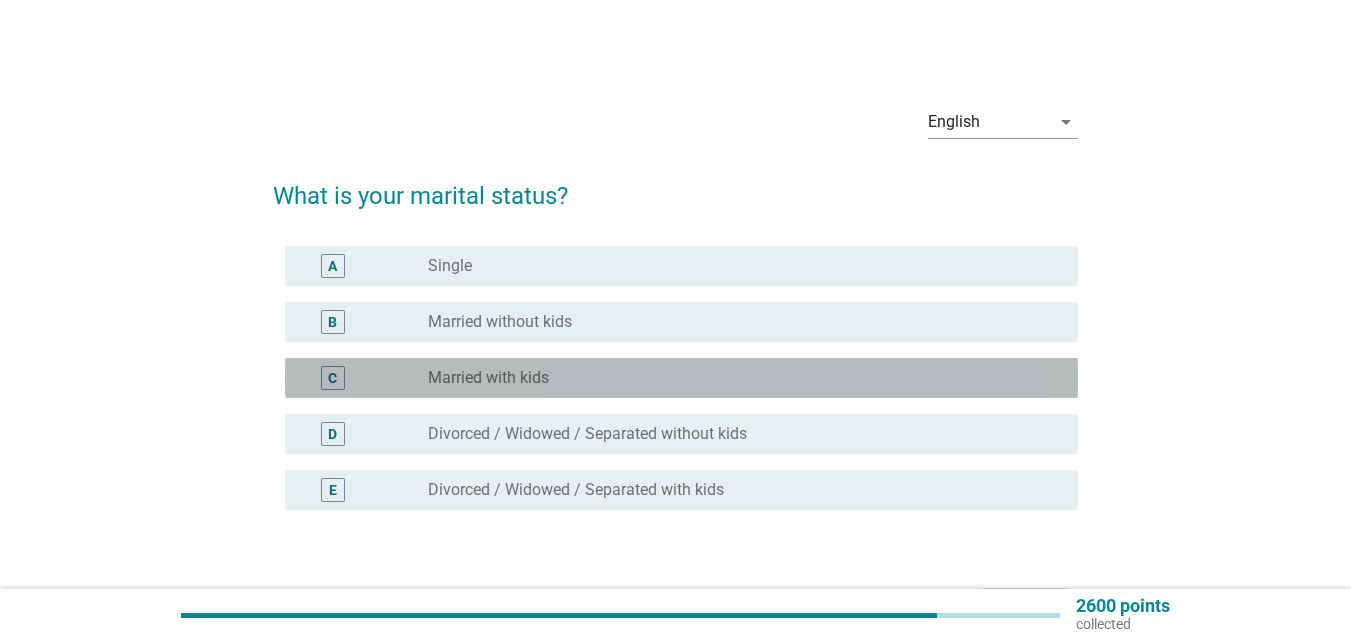 click on "radio_button_unchecked Married with kids" at bounding box center (737, 378) 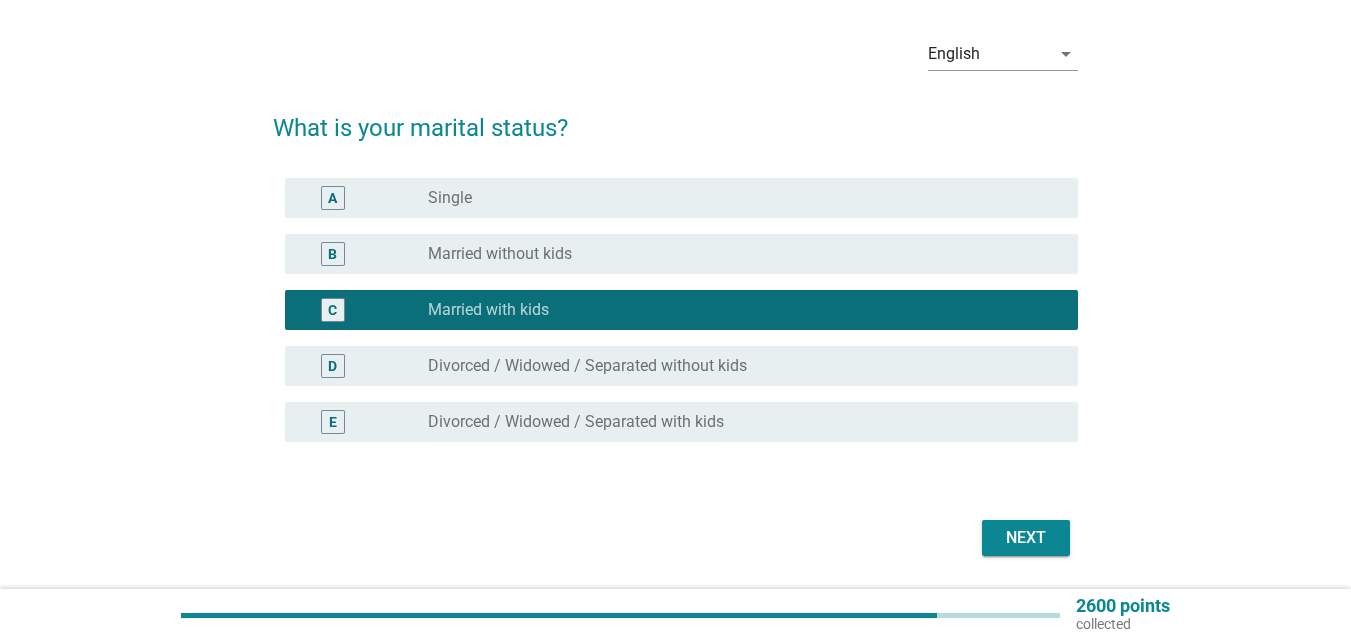 scroll, scrollTop: 131, scrollLeft: 0, axis: vertical 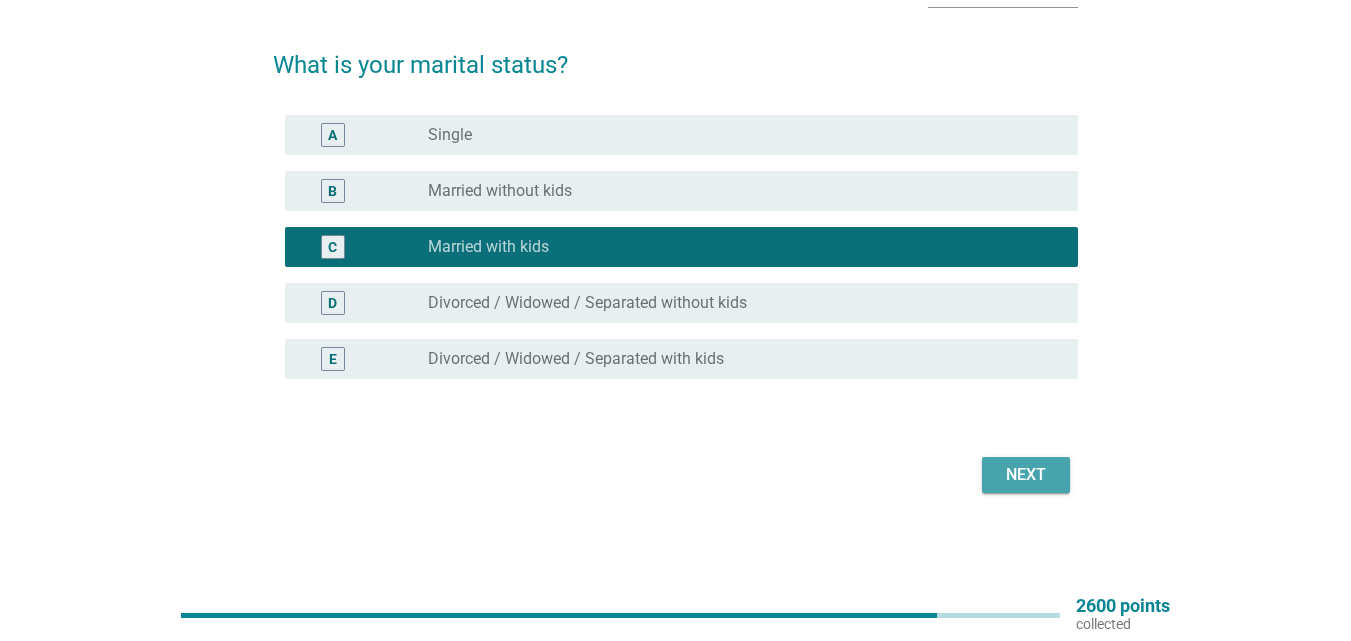 click on "Next" at bounding box center (1026, 475) 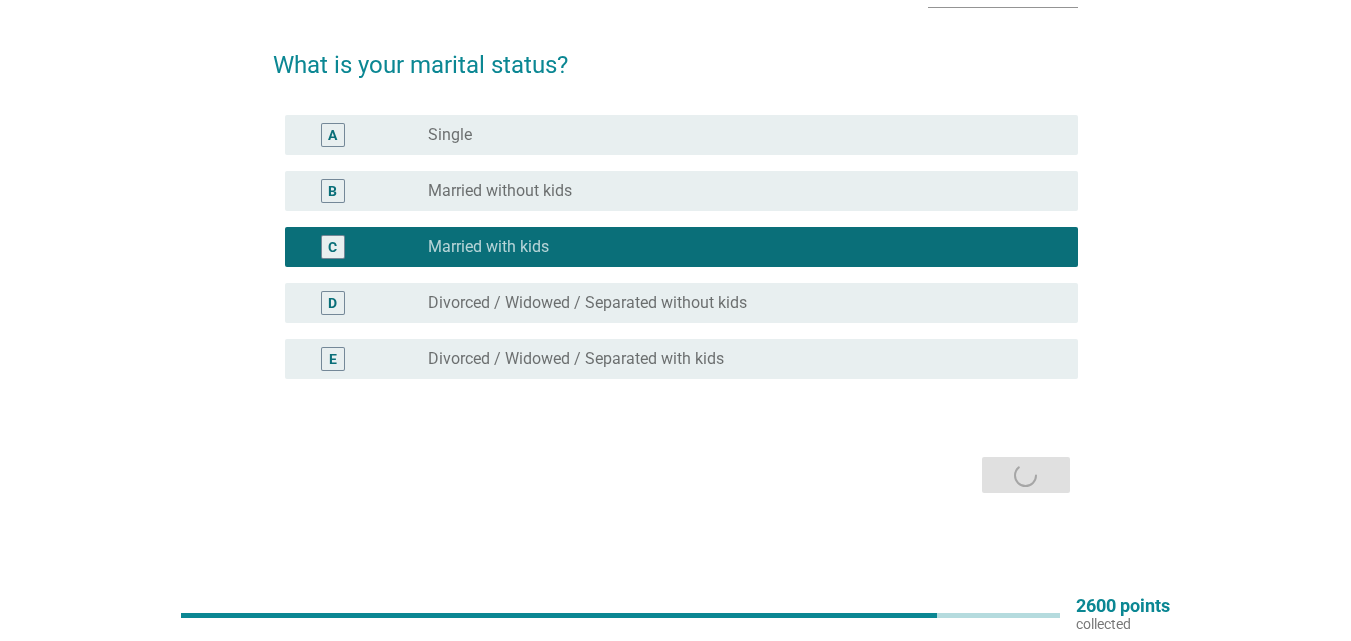 scroll, scrollTop: 0, scrollLeft: 0, axis: both 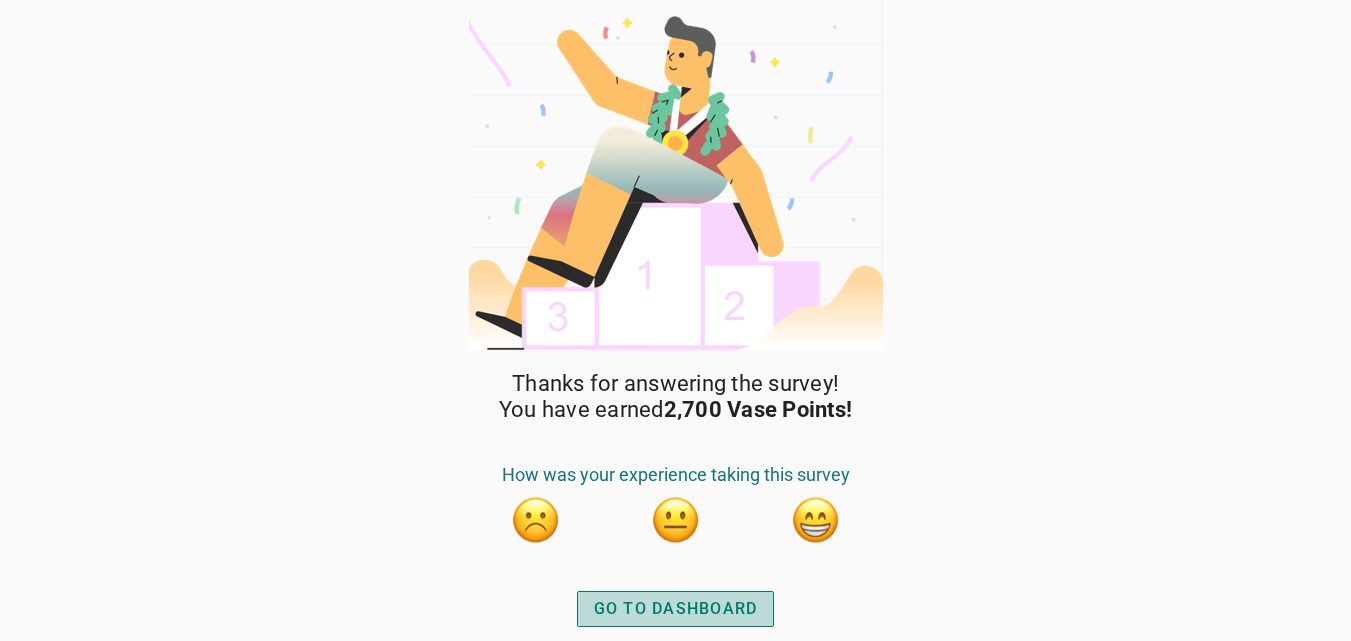 click on "GO TO DASHBOARD" at bounding box center (676, 609) 